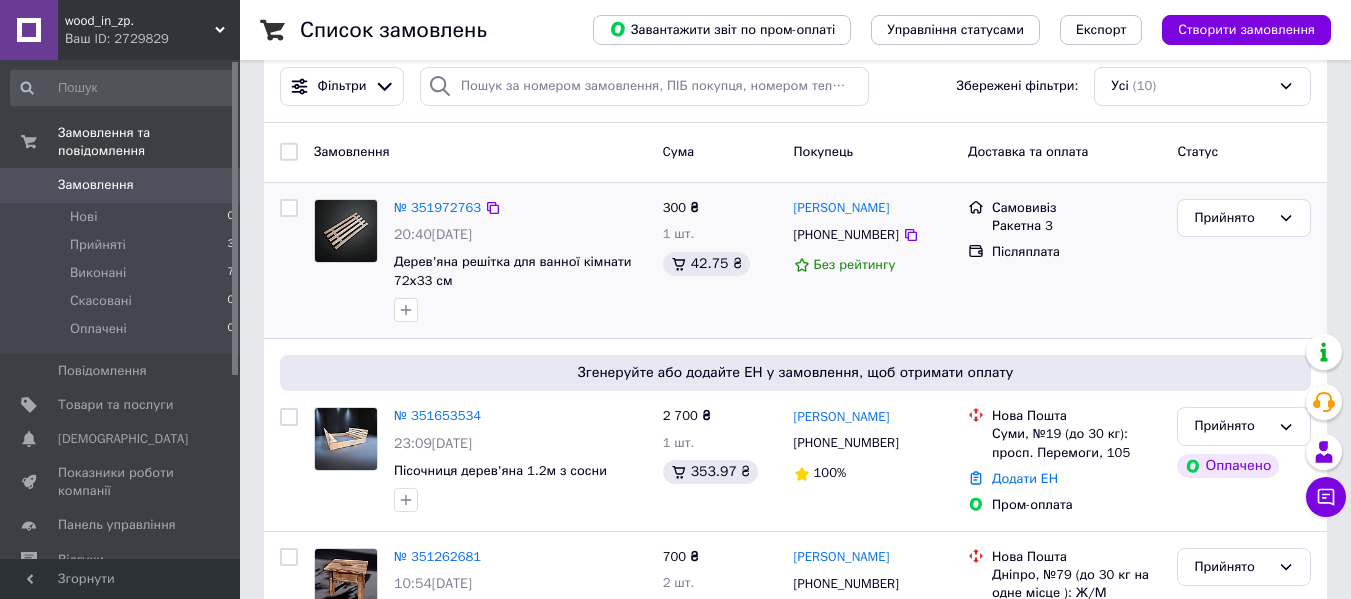 scroll, scrollTop: 0, scrollLeft: 0, axis: both 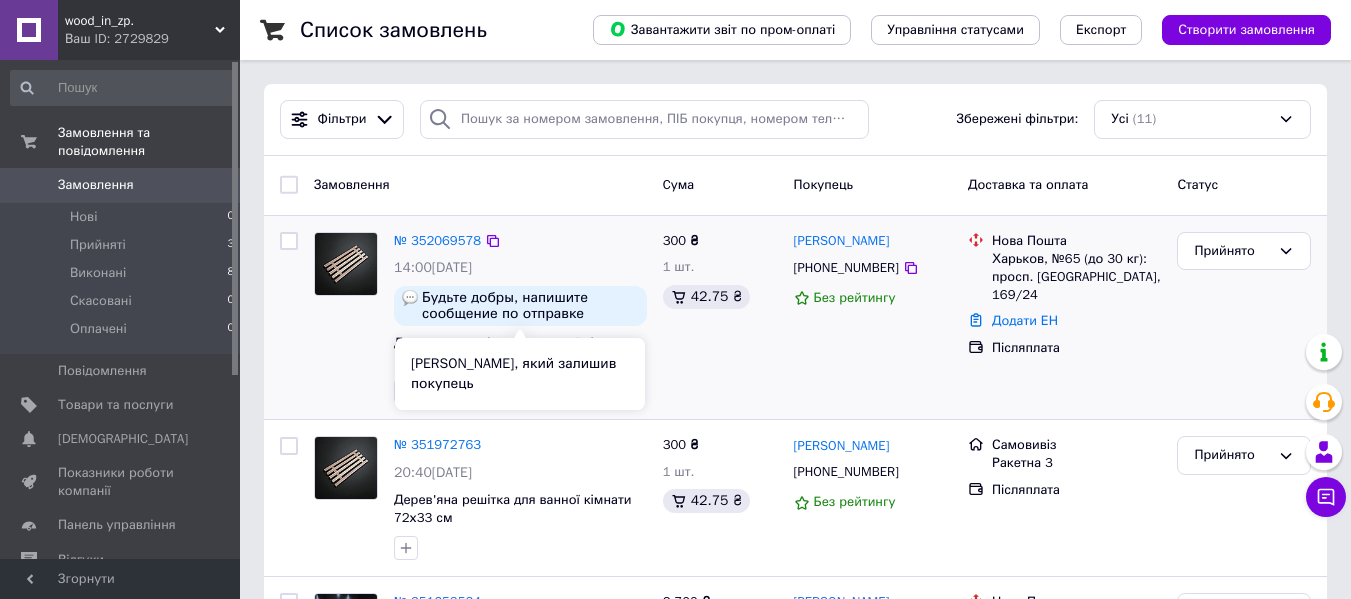 click on "Будьте добры, напишите сообщение по отправке посылки и номер накладной на тел.(050)736-08-30" at bounding box center [530, 306] 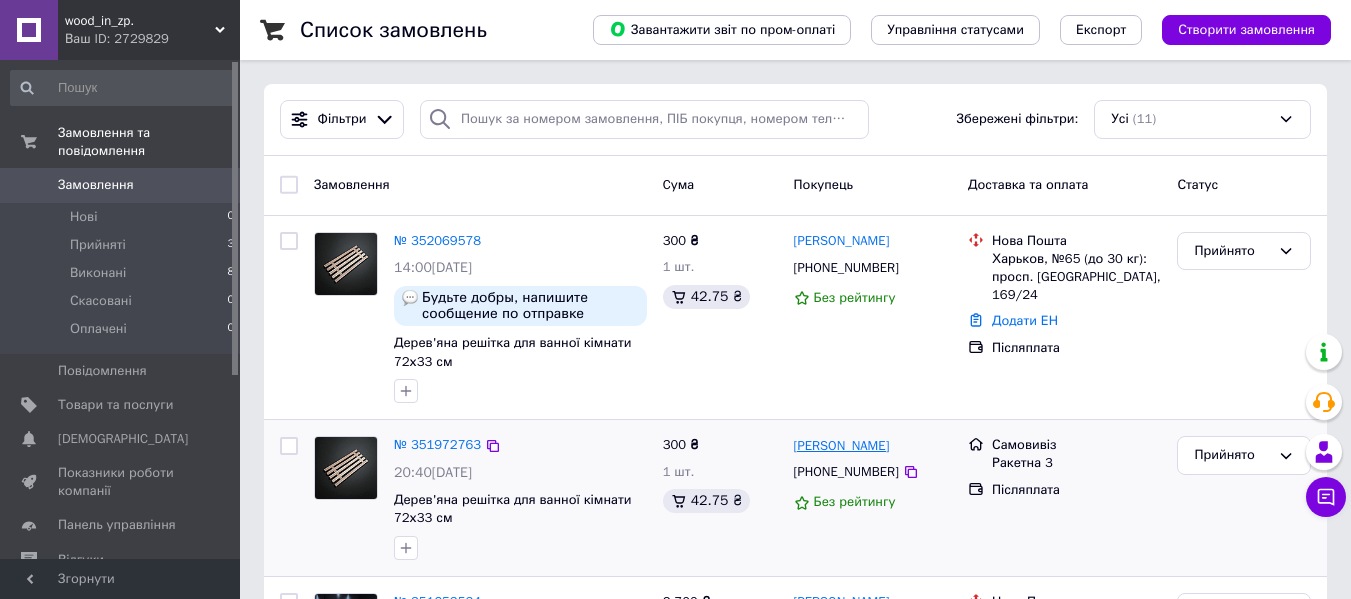 click on "[PERSON_NAME]" at bounding box center (842, 446) 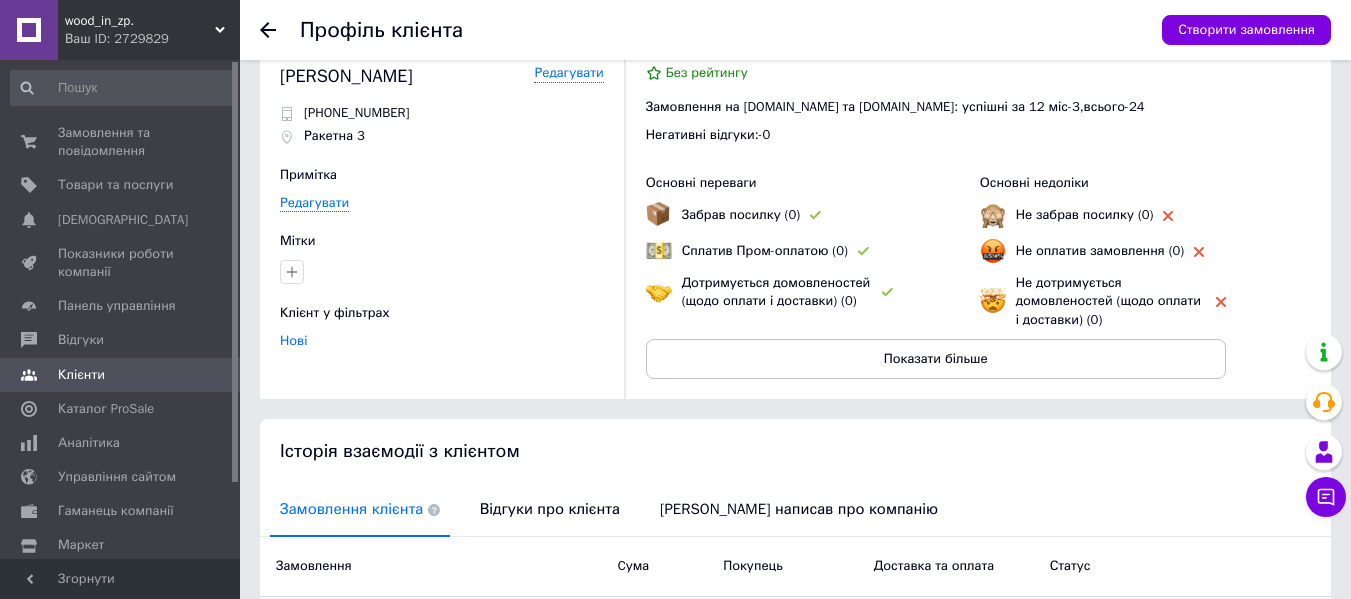 scroll, scrollTop: 0, scrollLeft: 0, axis: both 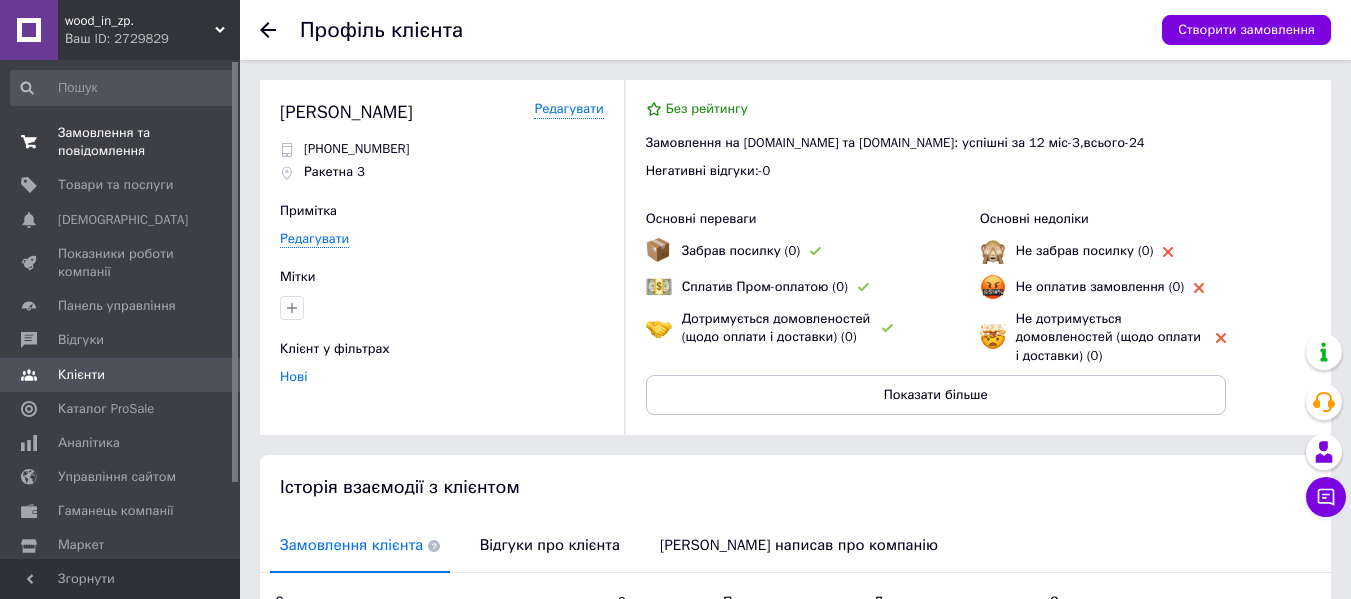 click on "Замовлення та повідомлення" at bounding box center [121, 142] 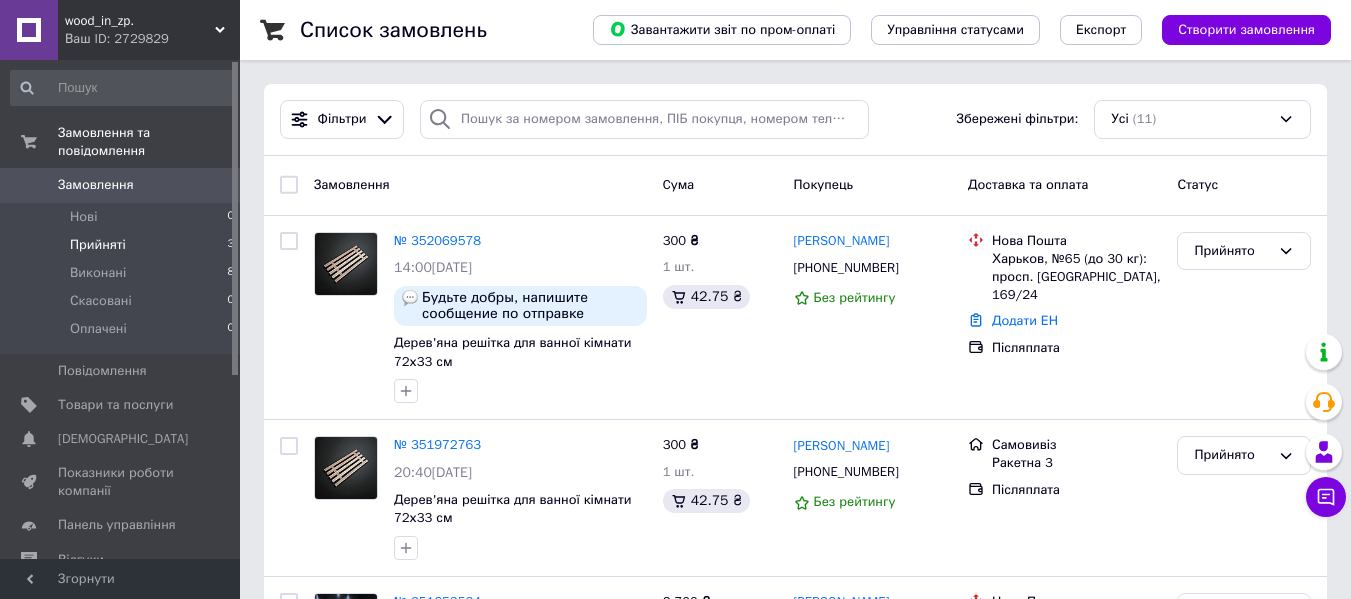 click on "Прийняті 3" at bounding box center [123, 245] 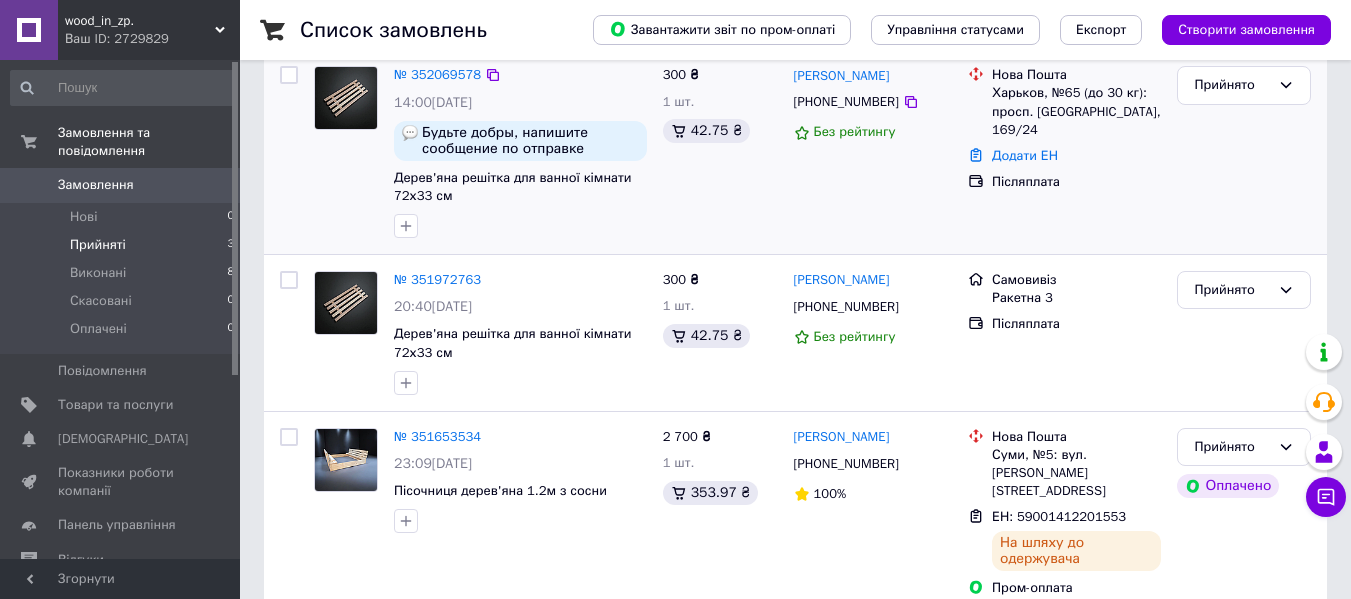 scroll, scrollTop: 257, scrollLeft: 0, axis: vertical 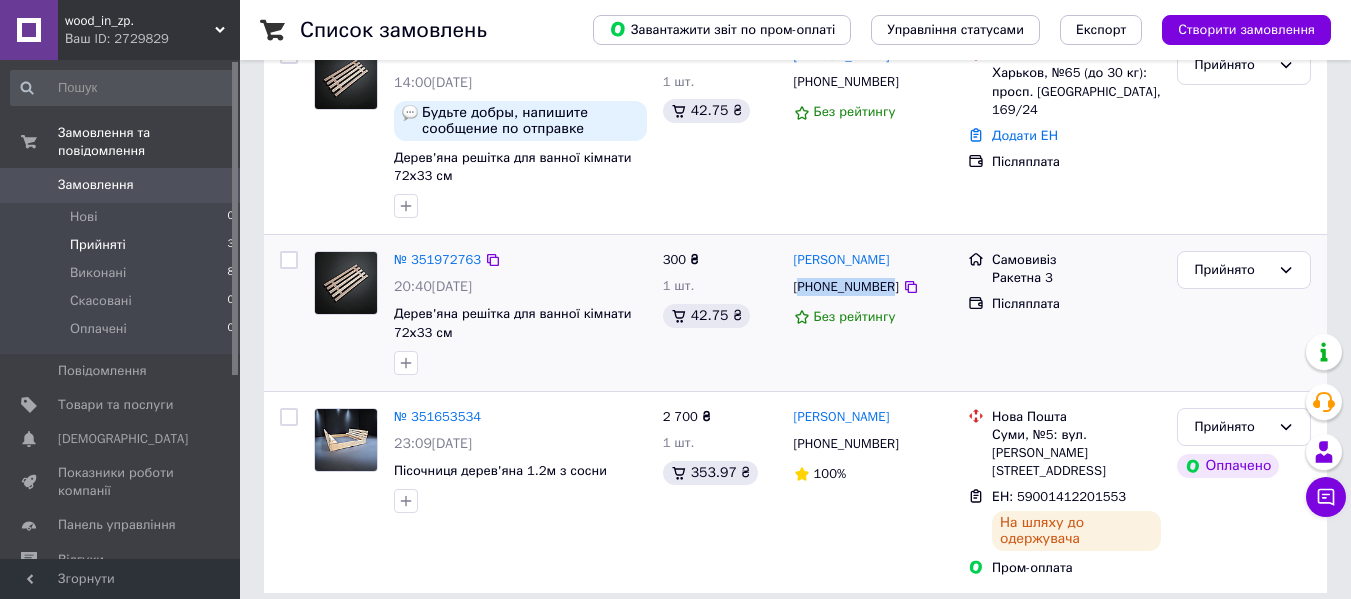 drag, startPoint x: 886, startPoint y: 285, endPoint x: 805, endPoint y: 285, distance: 81 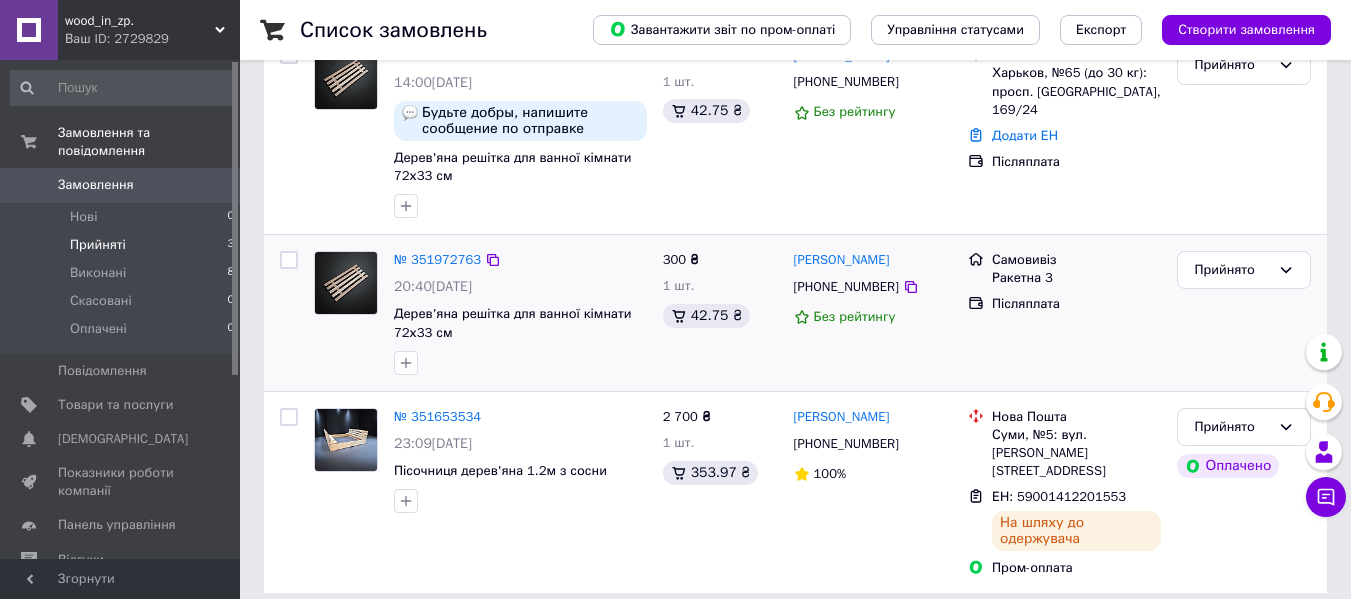 drag, startPoint x: 811, startPoint y: 283, endPoint x: 762, endPoint y: 375, distance: 104.23531 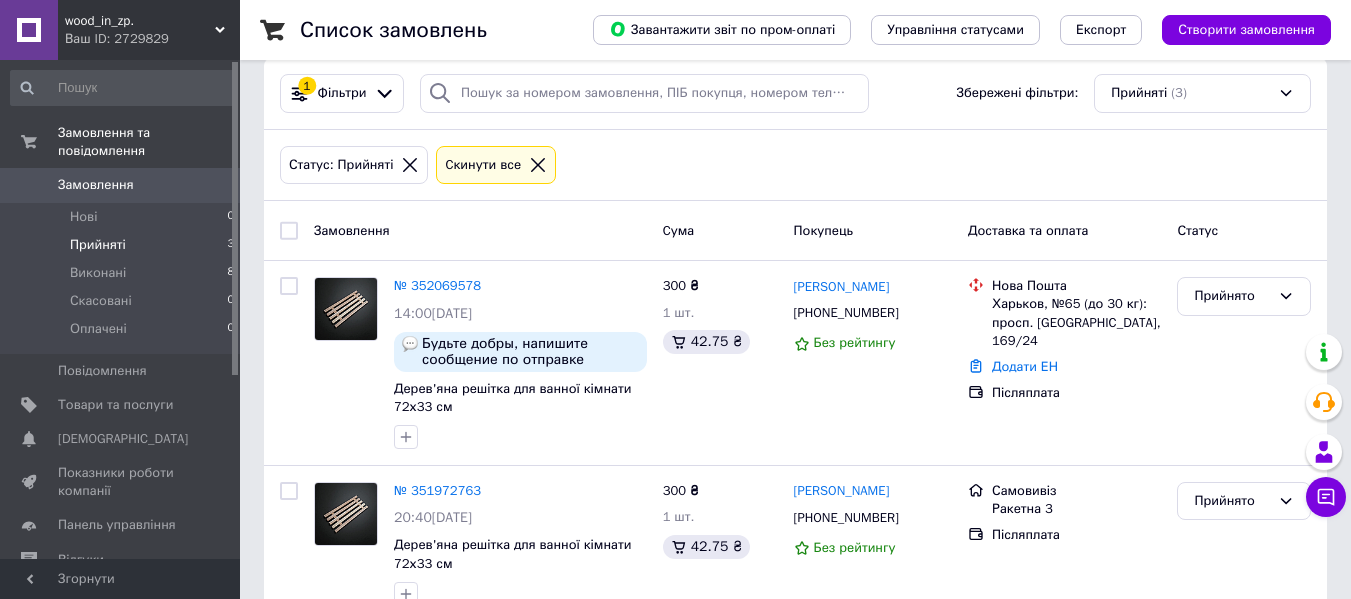 scroll, scrollTop: 0, scrollLeft: 0, axis: both 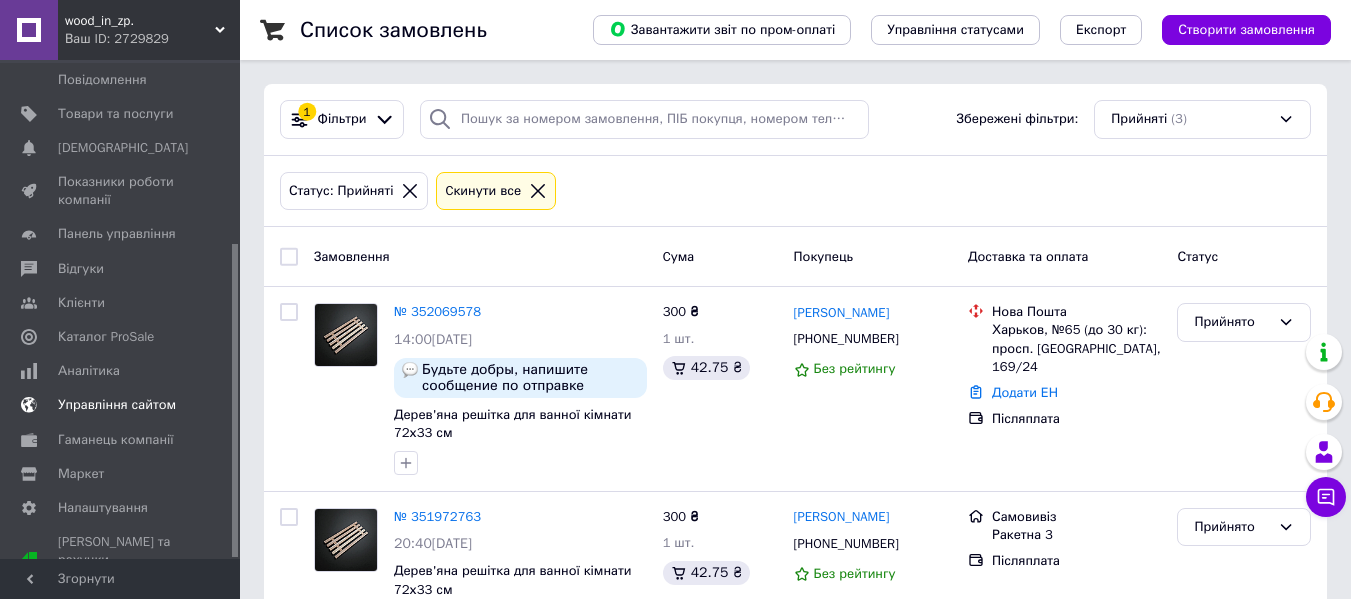 click on "Управління сайтом" at bounding box center [117, 405] 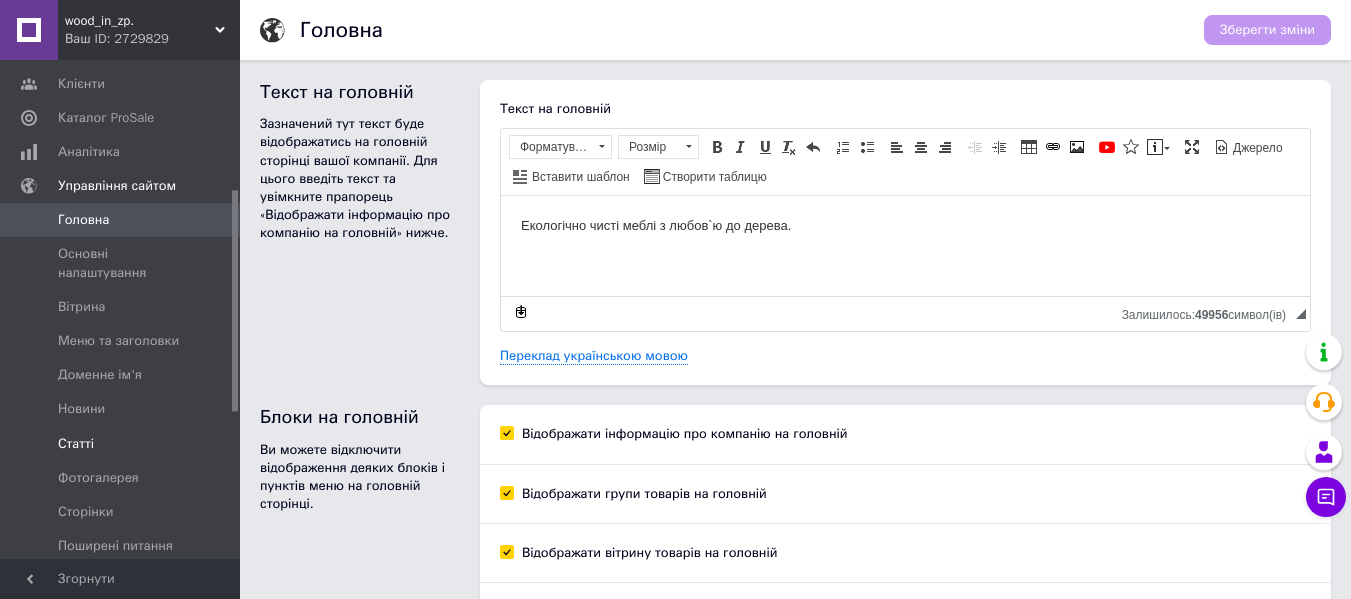 scroll, scrollTop: 0, scrollLeft: 0, axis: both 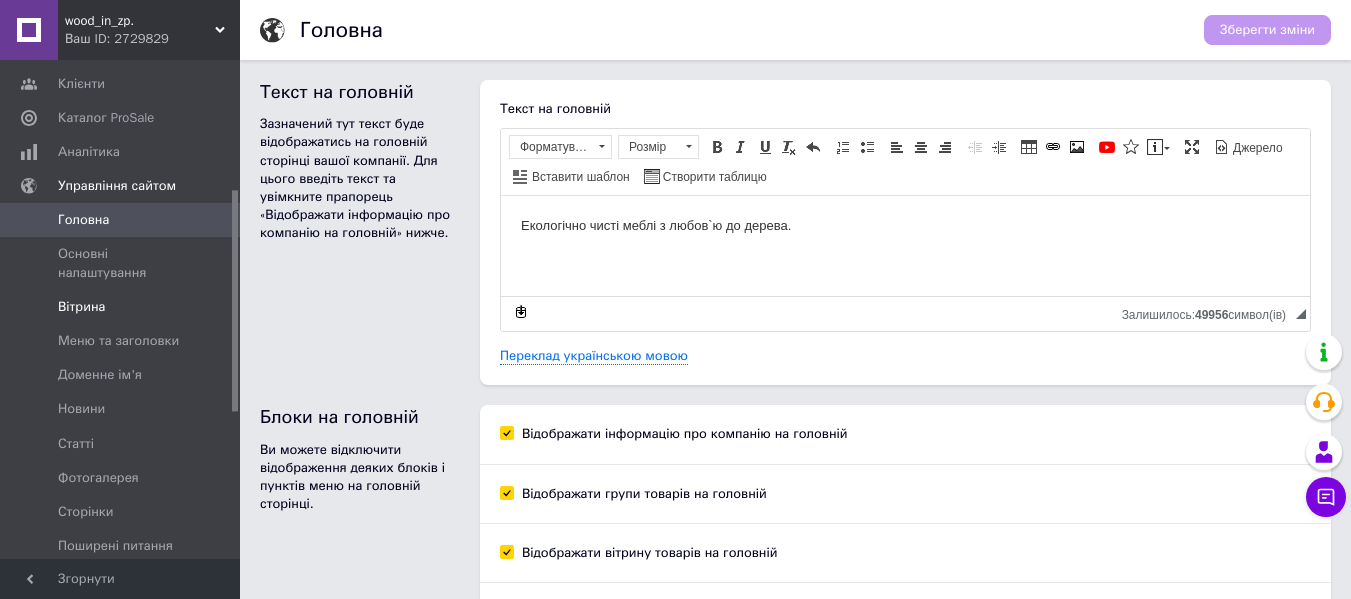 click on "Вітрина" at bounding box center [121, 307] 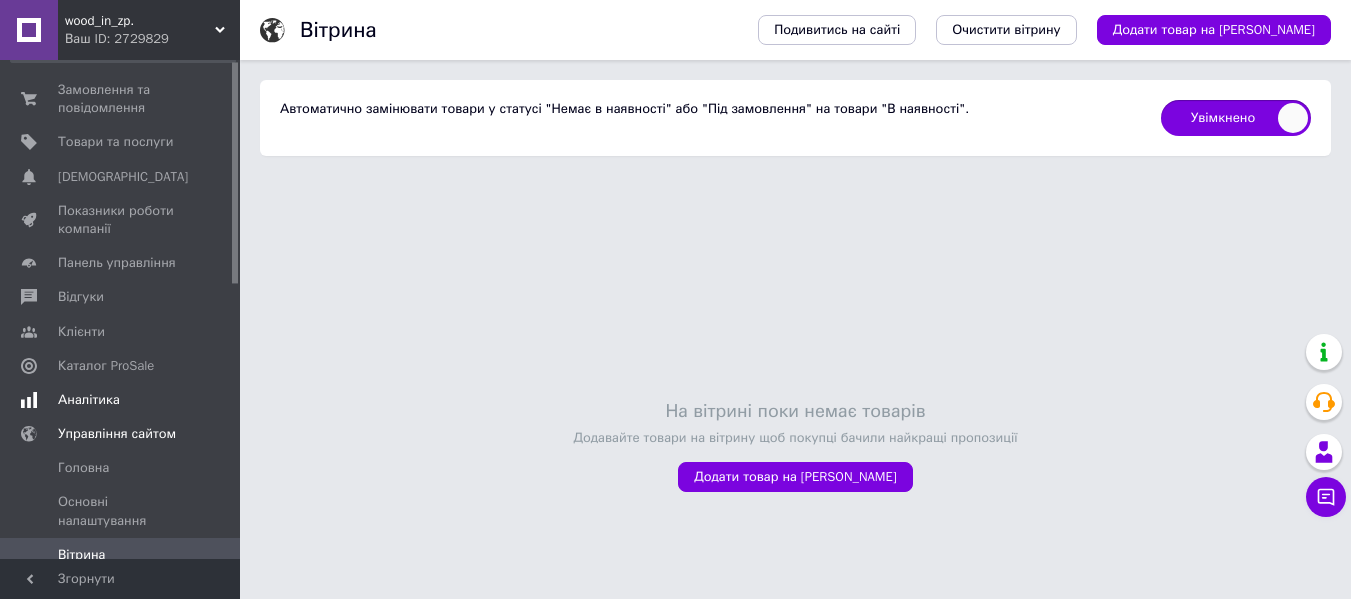 scroll, scrollTop: 0, scrollLeft: 0, axis: both 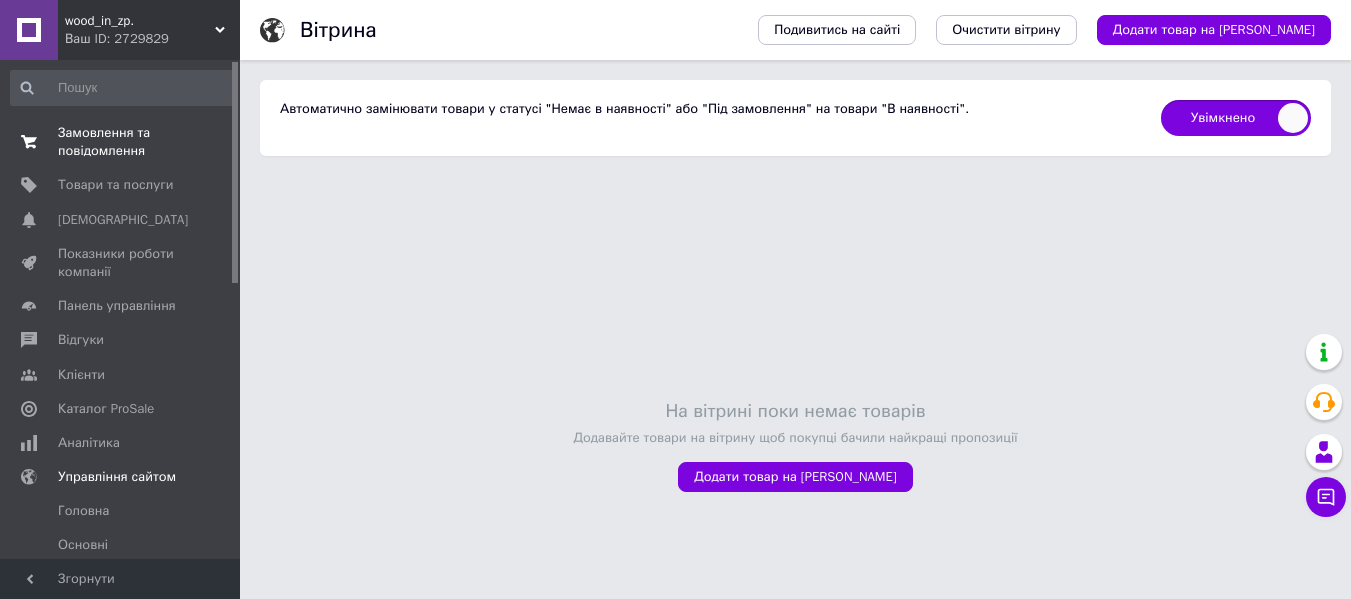 click on "Замовлення та повідомлення" at bounding box center (121, 142) 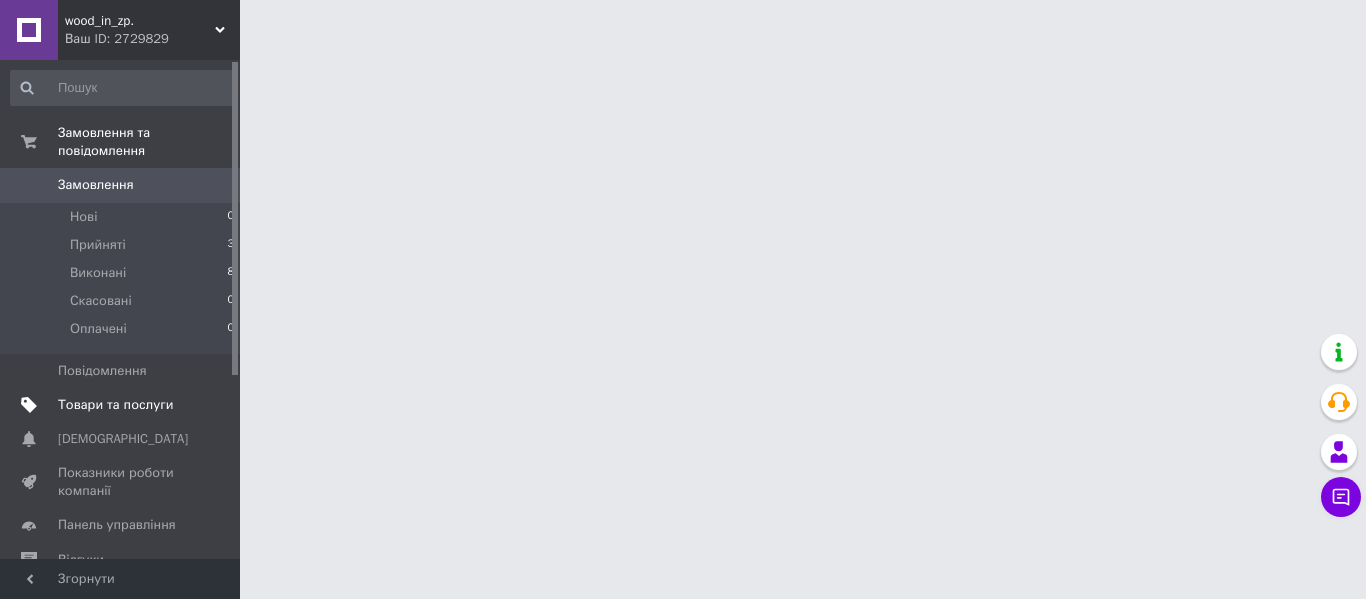 click on "Товари та послуги" at bounding box center (115, 405) 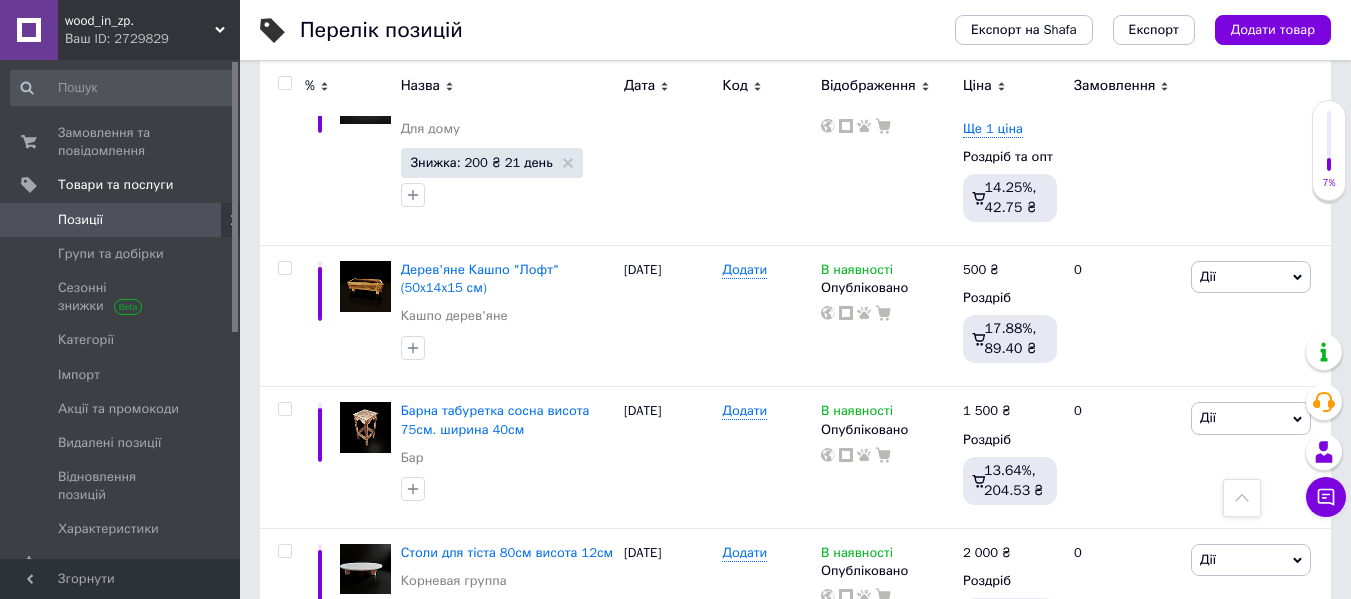 scroll, scrollTop: 900, scrollLeft: 0, axis: vertical 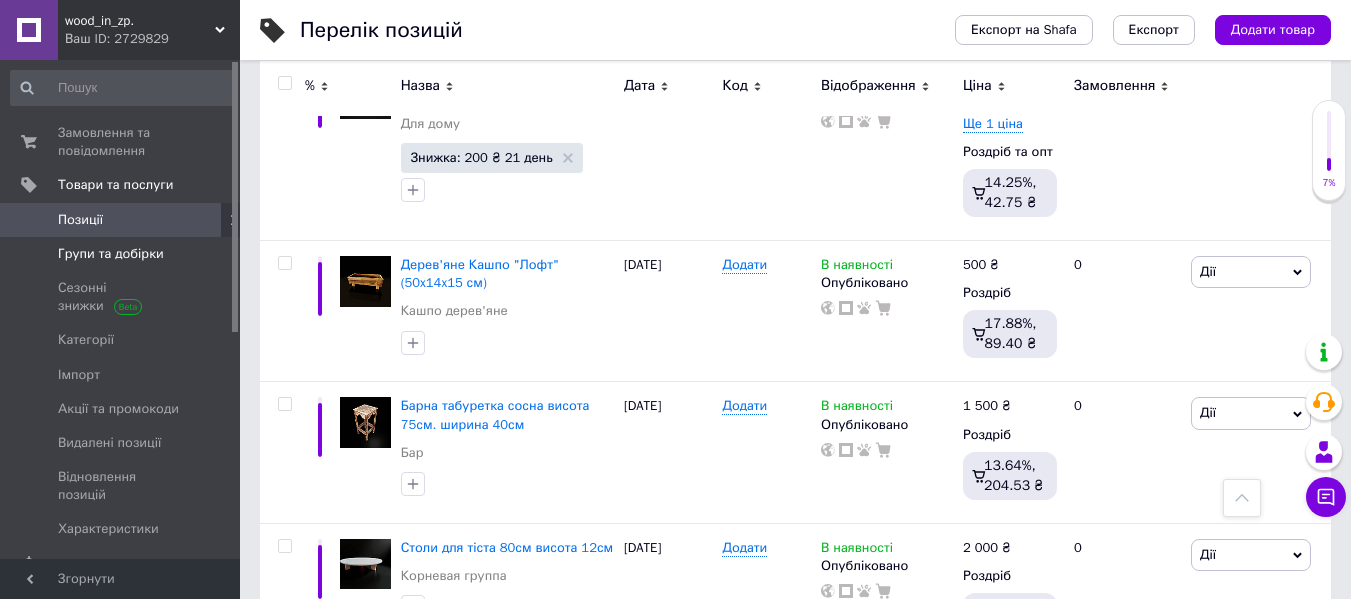 click on "Групи та добірки" at bounding box center [111, 254] 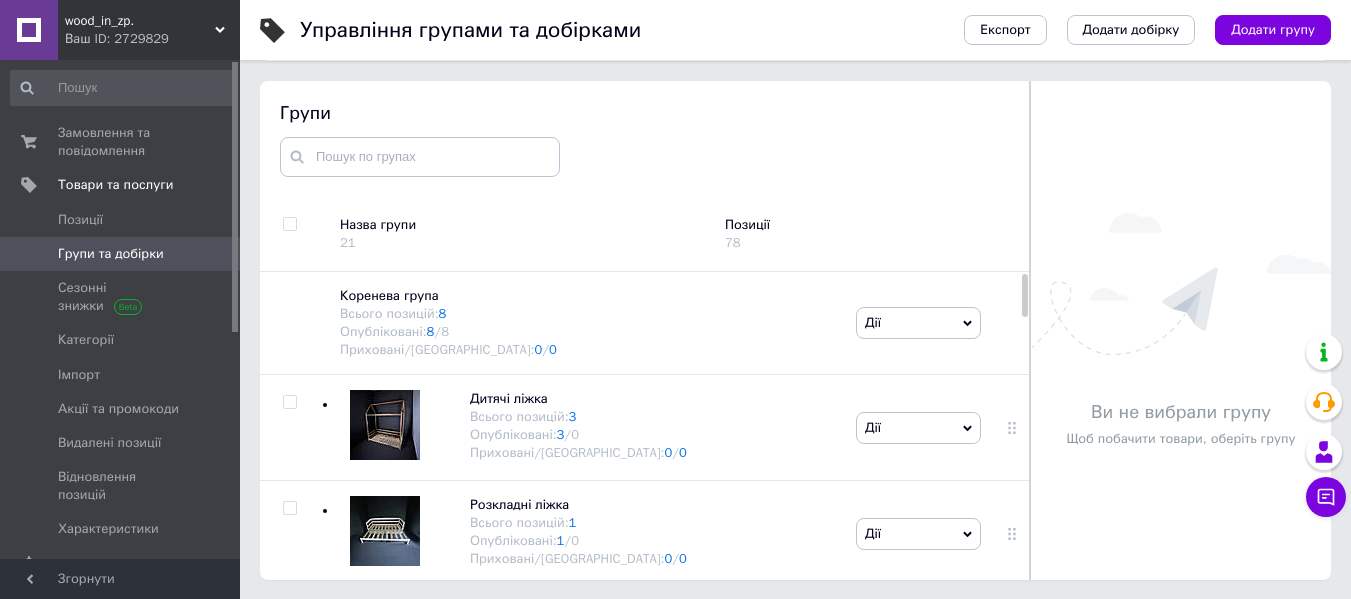 scroll, scrollTop: 113, scrollLeft: 0, axis: vertical 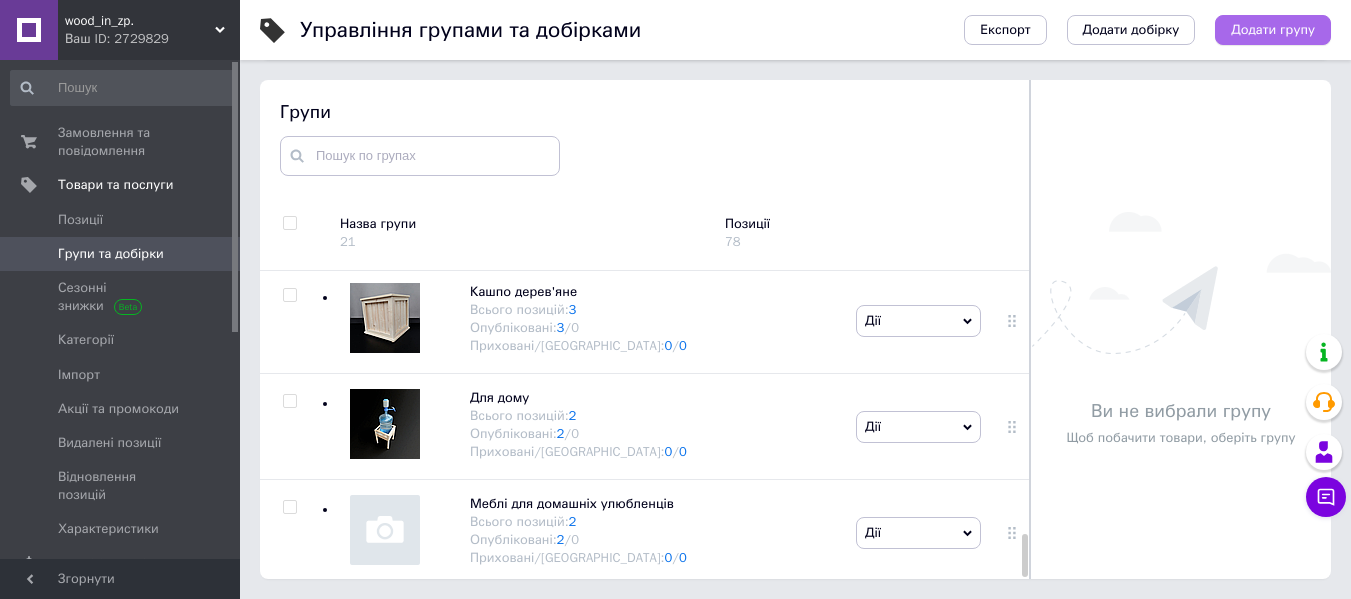 click on "Додати групу" at bounding box center [1273, 30] 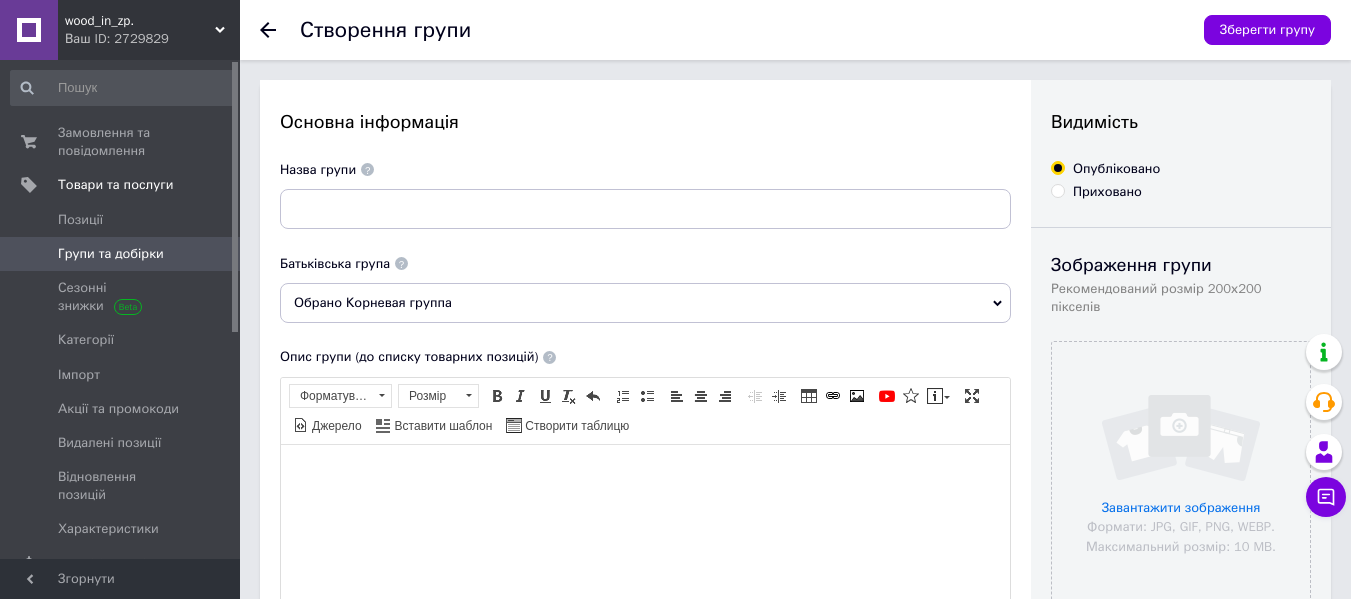 scroll, scrollTop: 0, scrollLeft: 0, axis: both 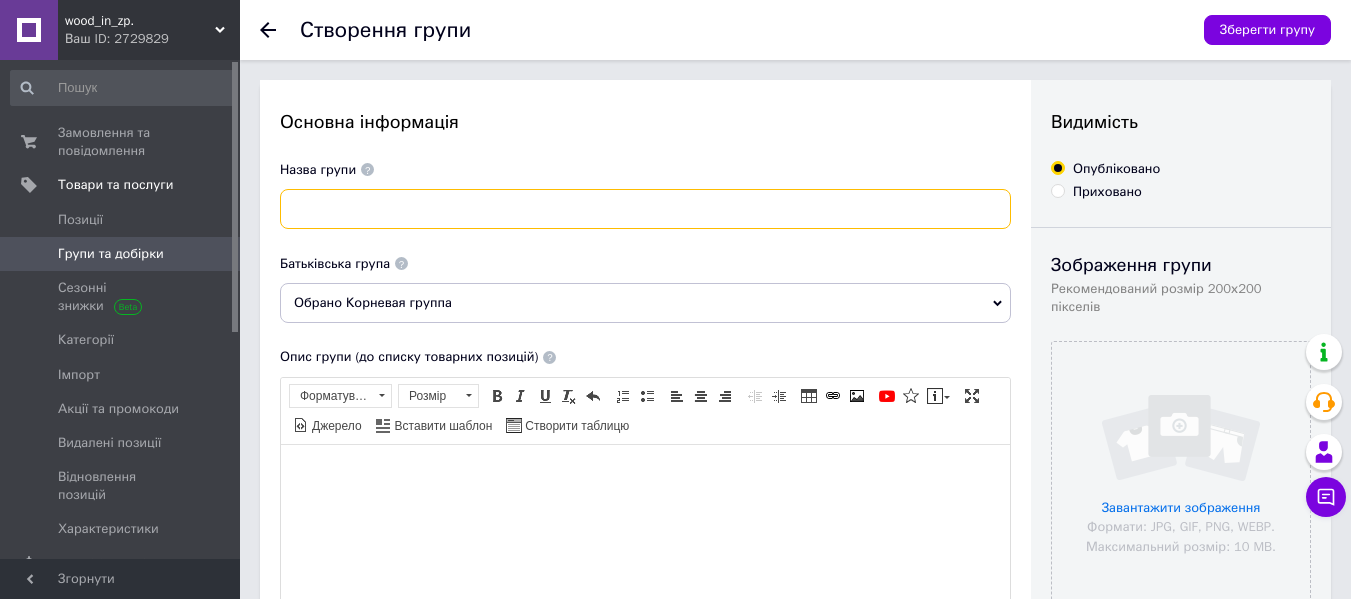 click at bounding box center [645, 209] 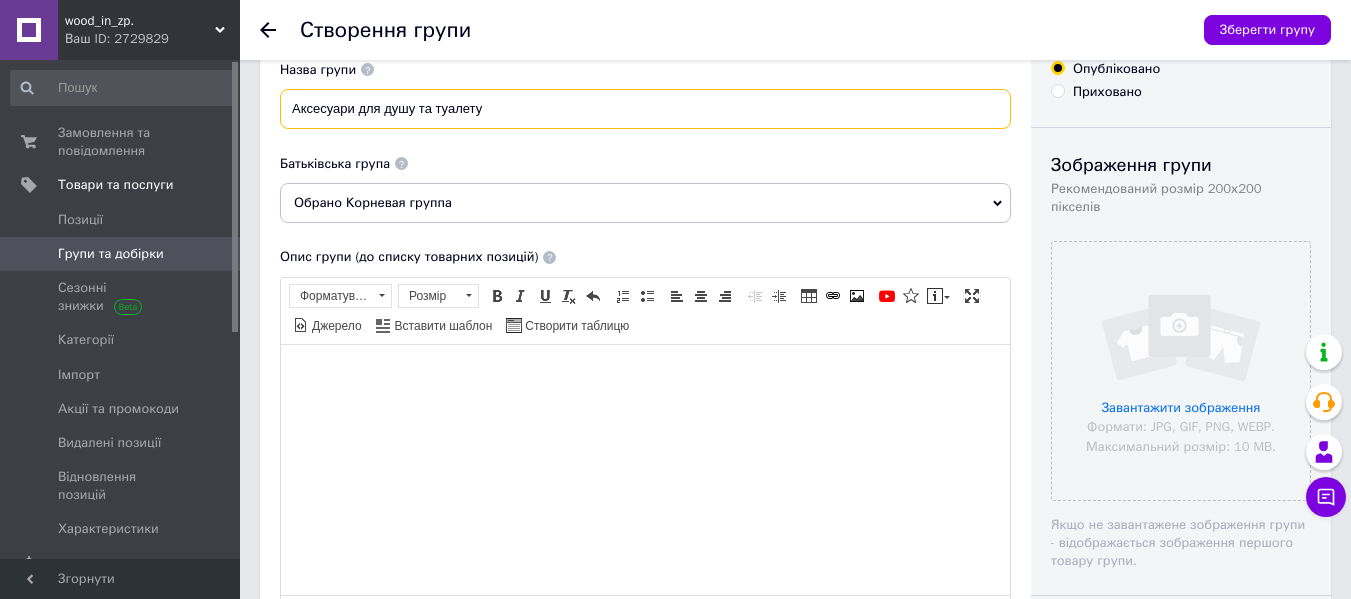 scroll, scrollTop: 0, scrollLeft: 0, axis: both 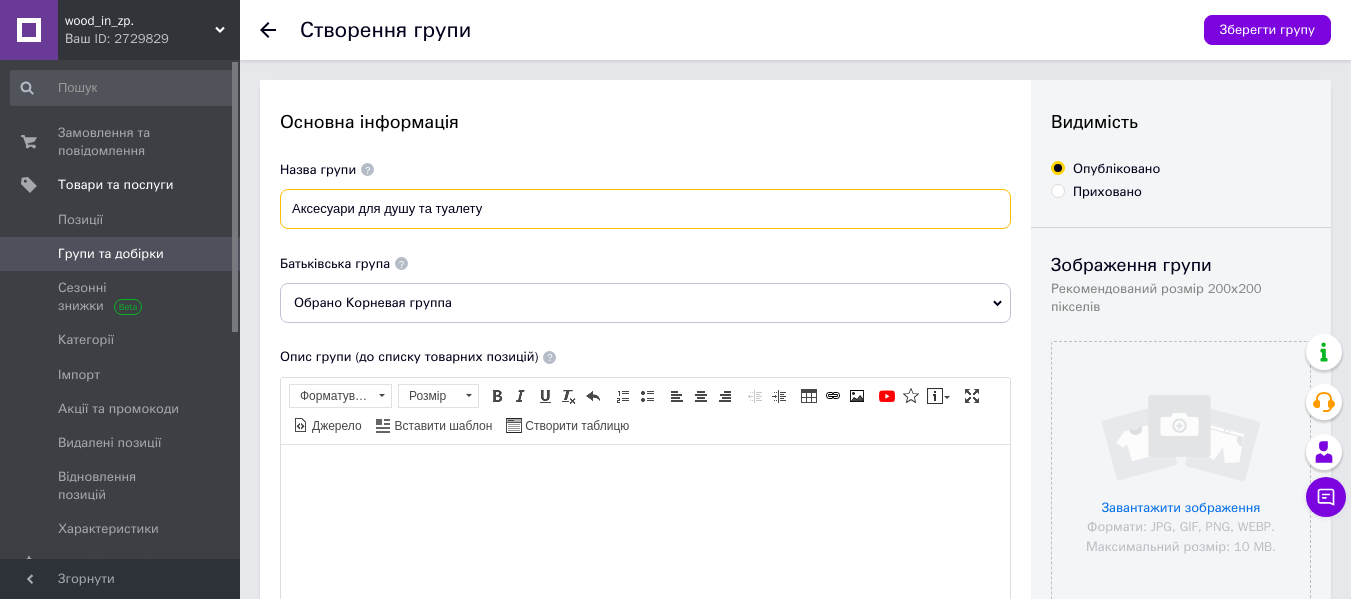 type on "Аксесуари для душу та туалету" 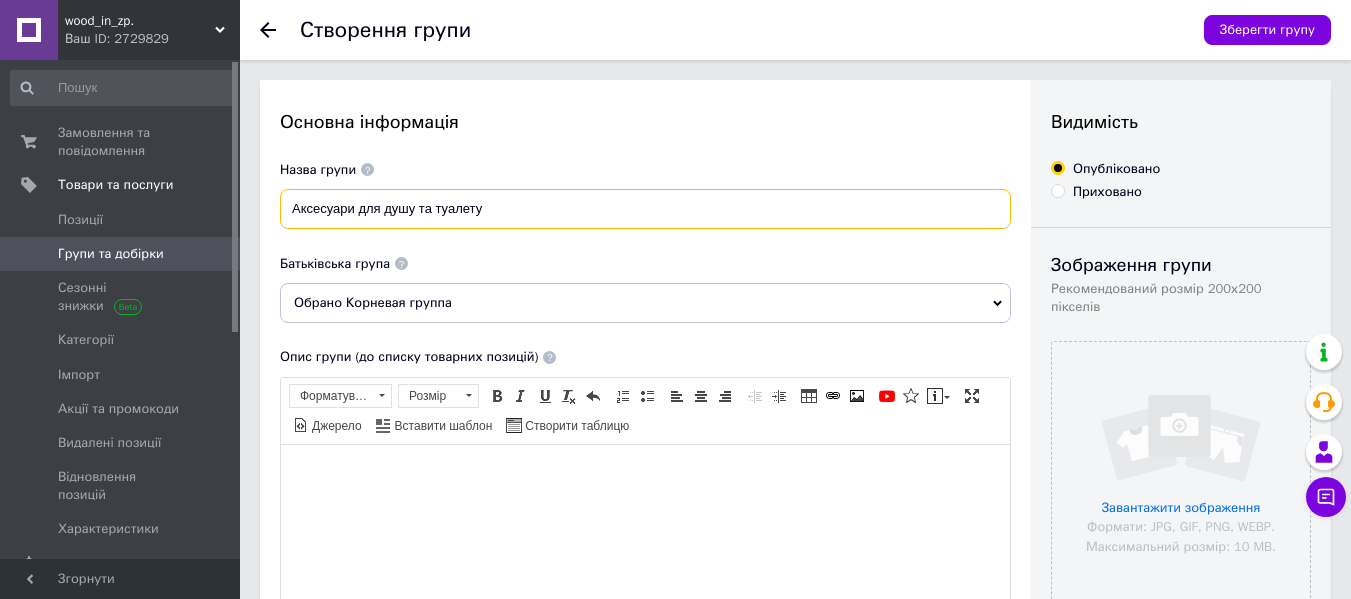 scroll, scrollTop: 300, scrollLeft: 0, axis: vertical 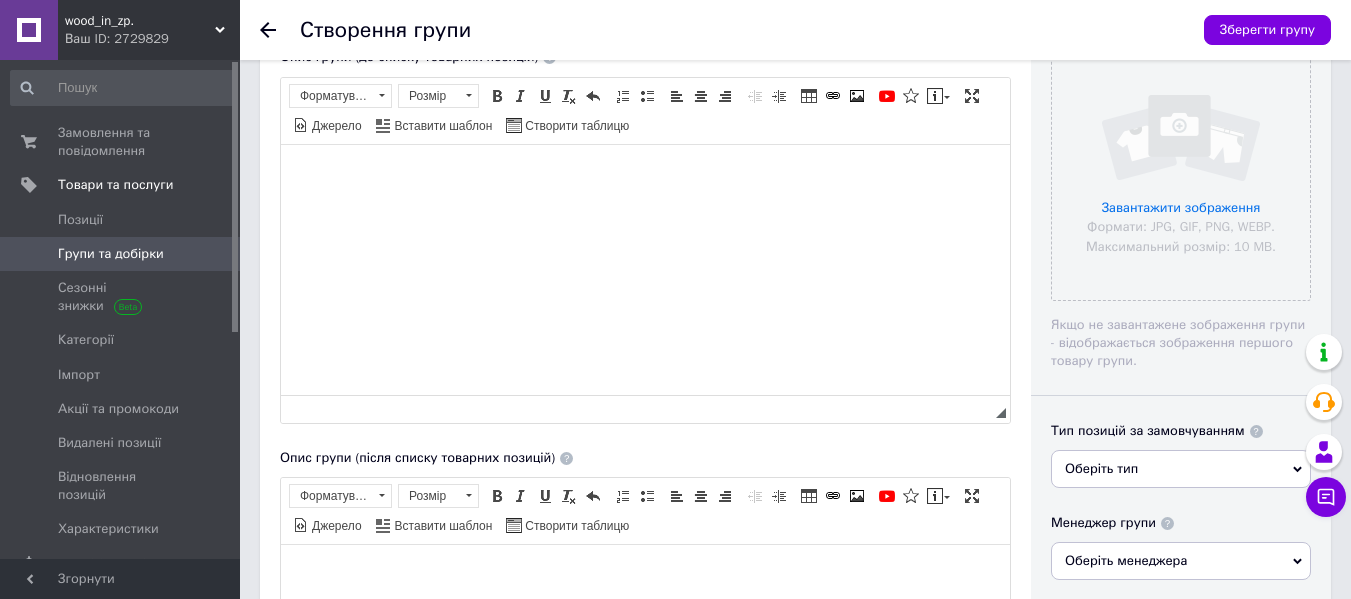 click at bounding box center (645, 174) 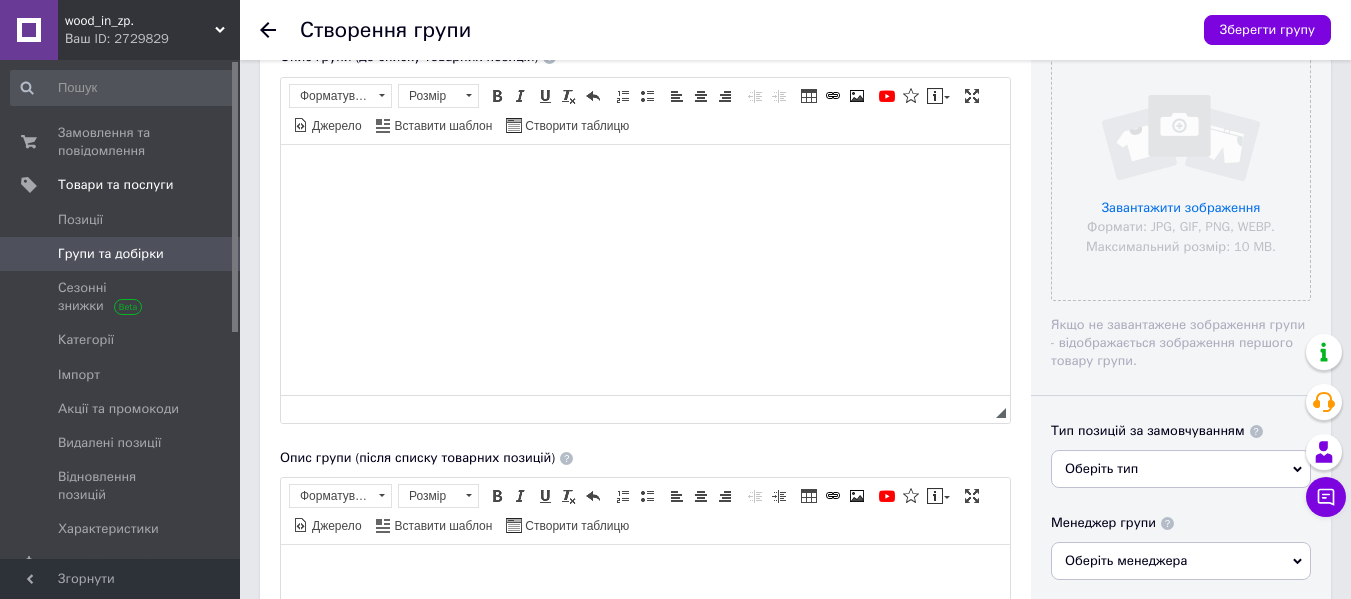 drag, startPoint x: 476, startPoint y: 229, endPoint x: 359, endPoint y: 239, distance: 117.426575 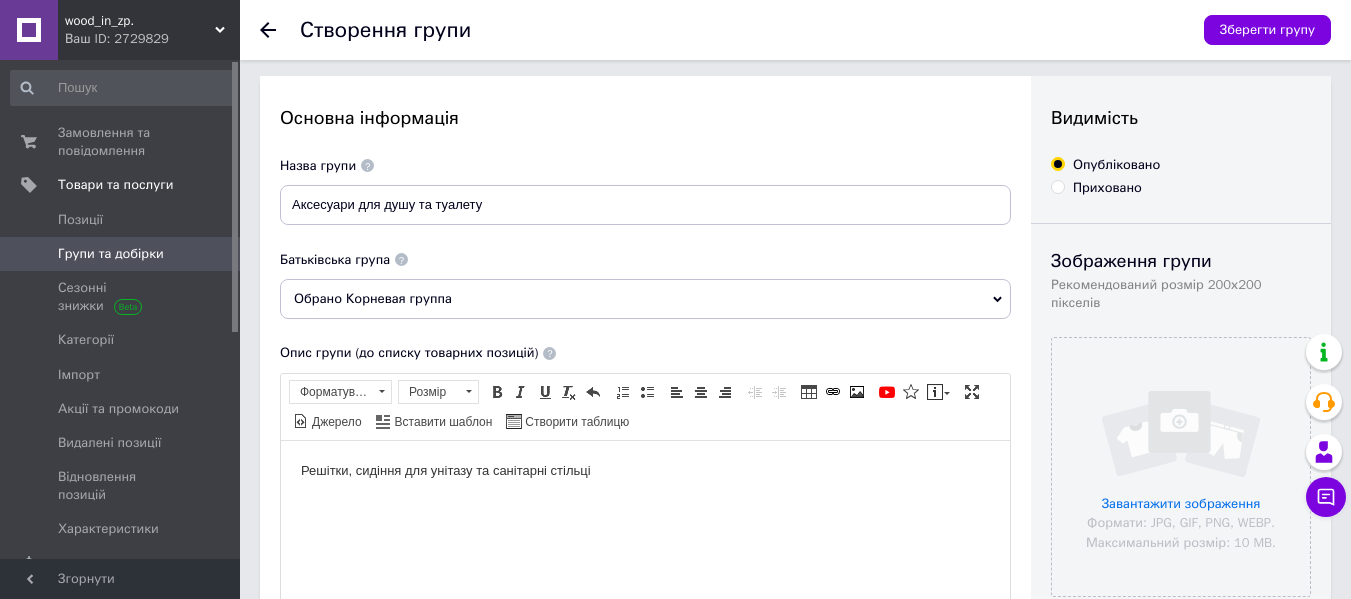 scroll, scrollTop: 0, scrollLeft: 0, axis: both 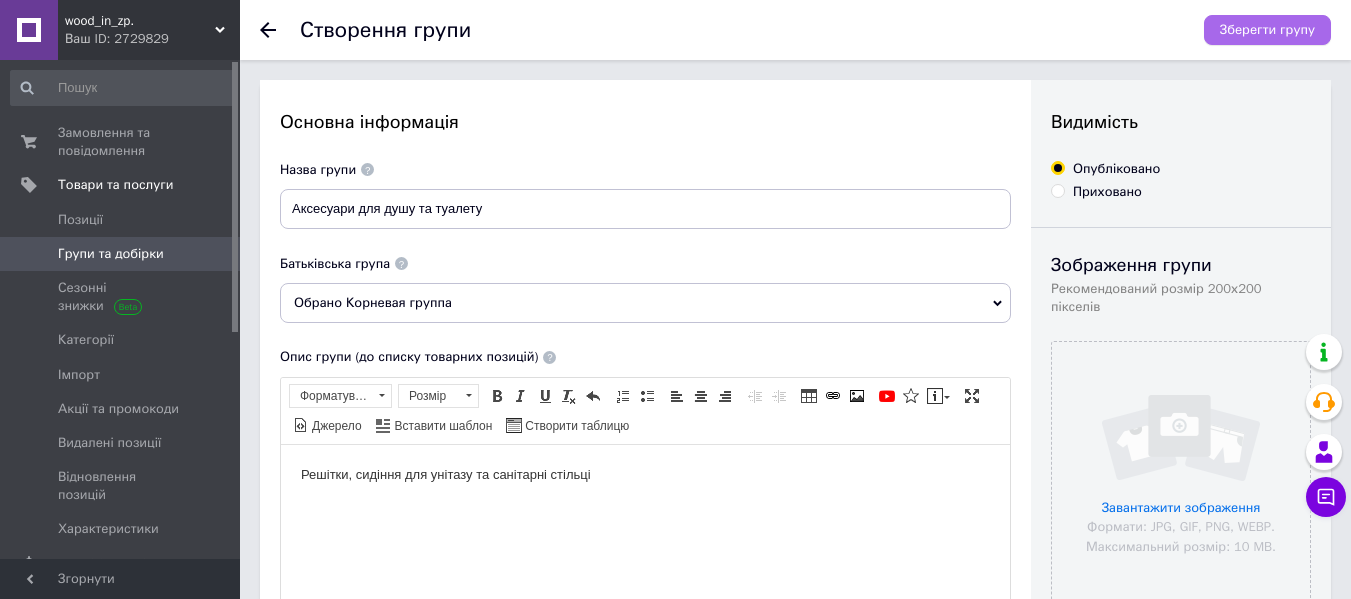 click on "Зберегти групу" at bounding box center (1267, 30) 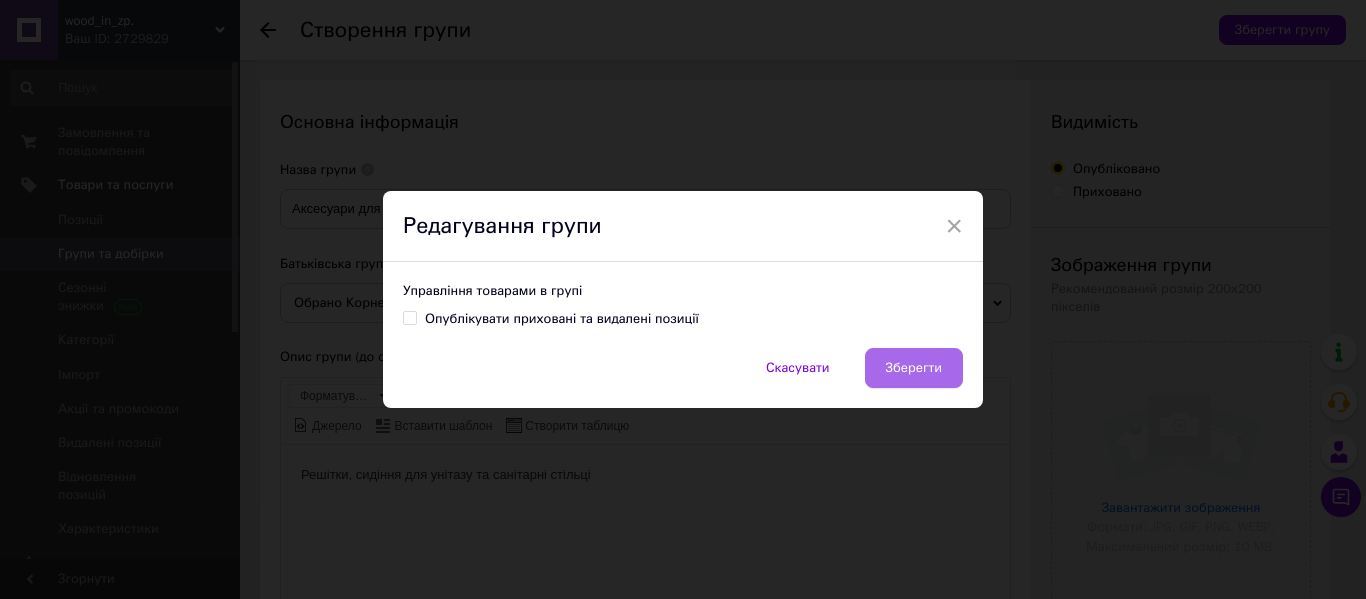 click on "Зберегти" at bounding box center (914, 368) 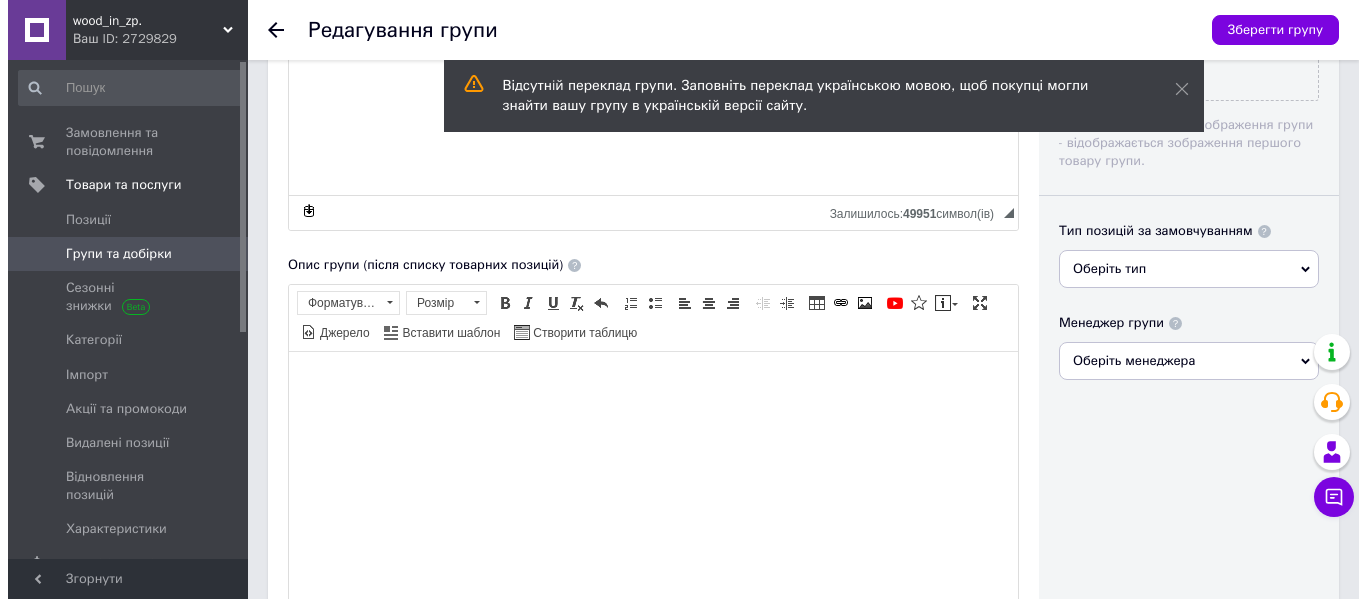 scroll, scrollTop: 722, scrollLeft: 0, axis: vertical 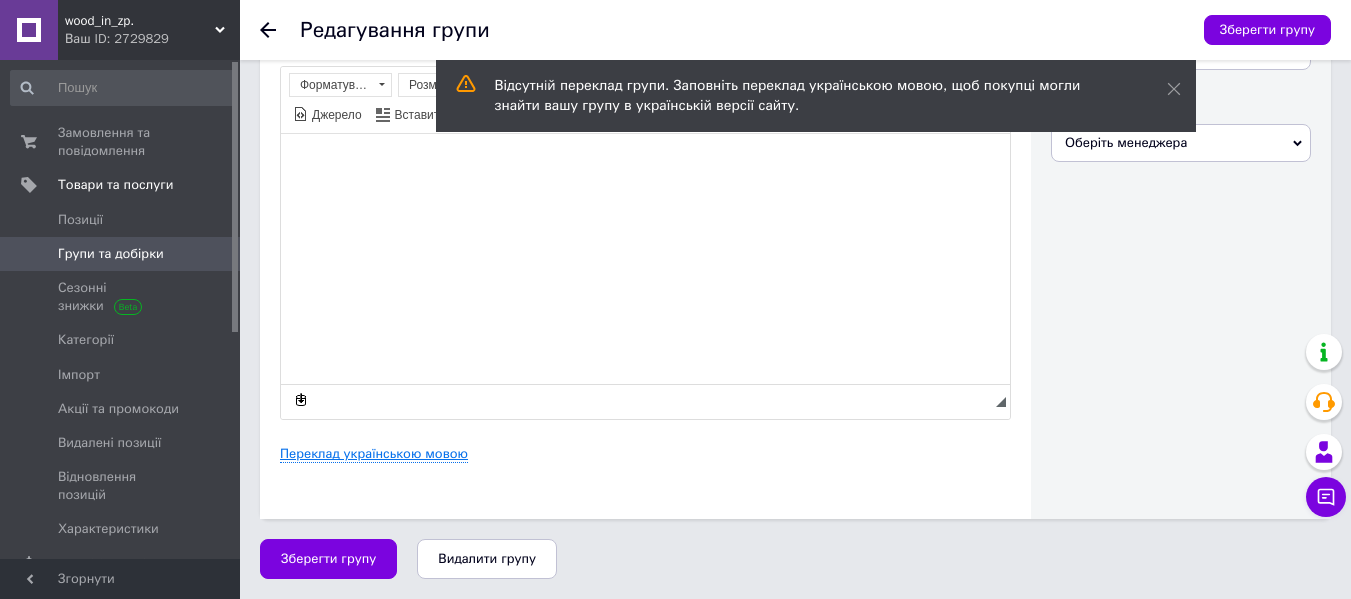 click on "Переклад українською мовою" at bounding box center [374, 454] 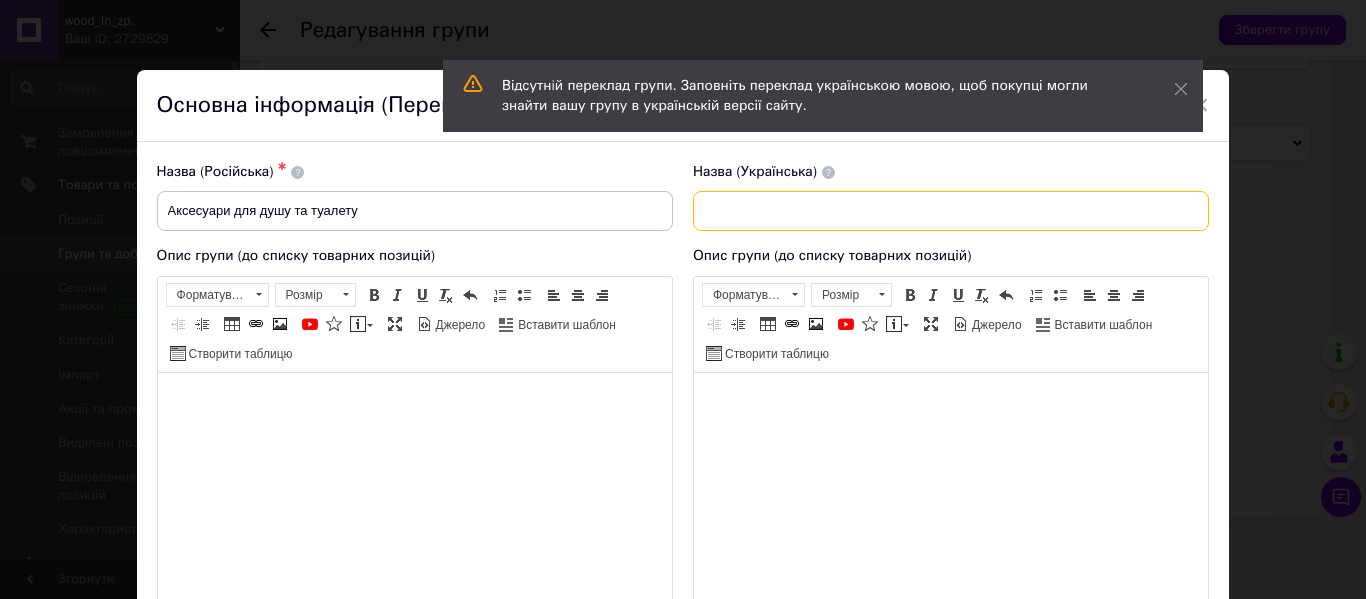 click at bounding box center (951, 211) 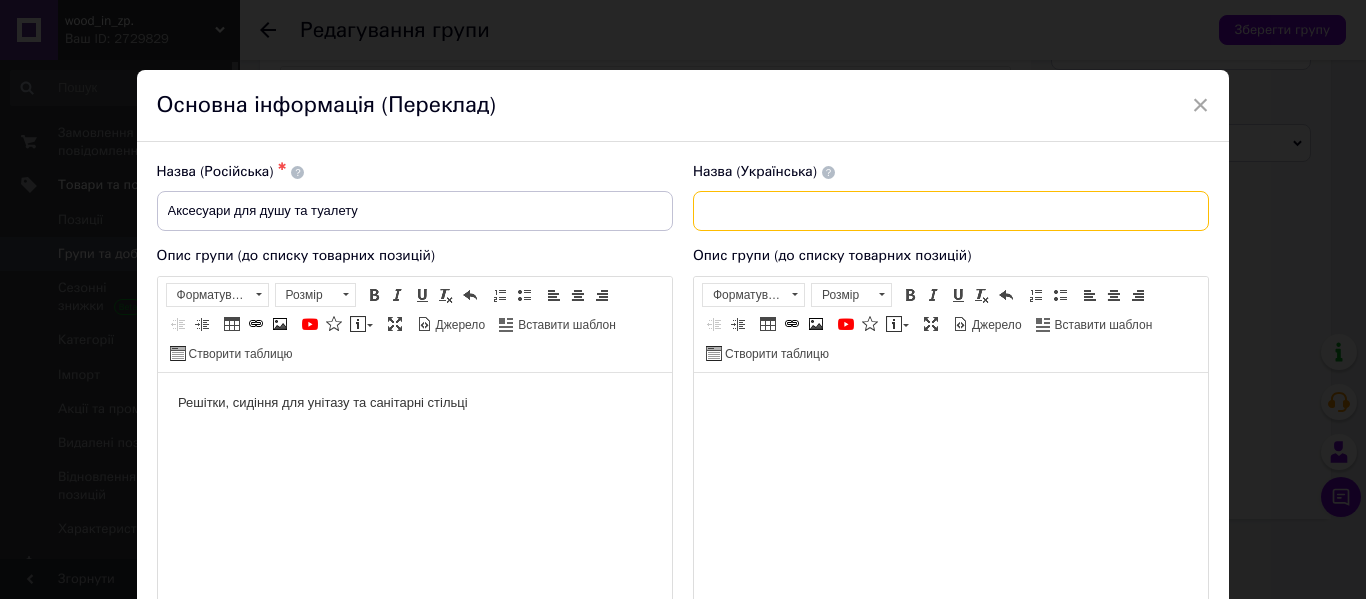 scroll, scrollTop: 0, scrollLeft: 0, axis: both 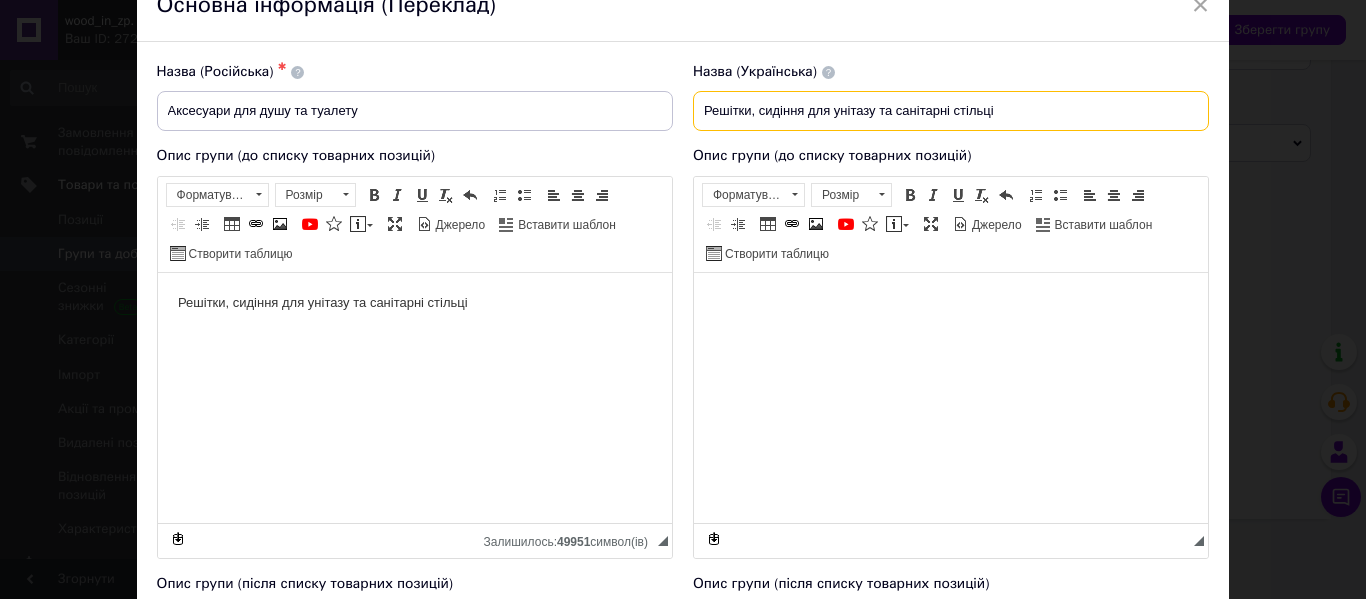 type on "Решітки, сидіння для унітазу та санітарні стільці" 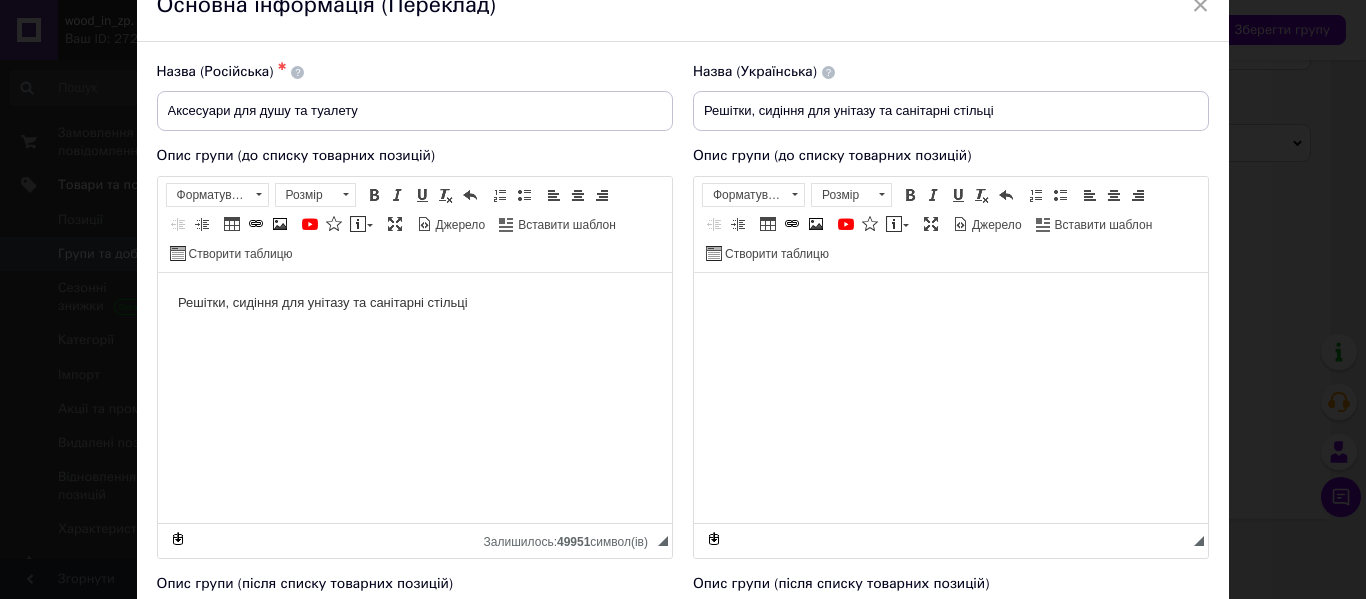 click at bounding box center [950, 302] 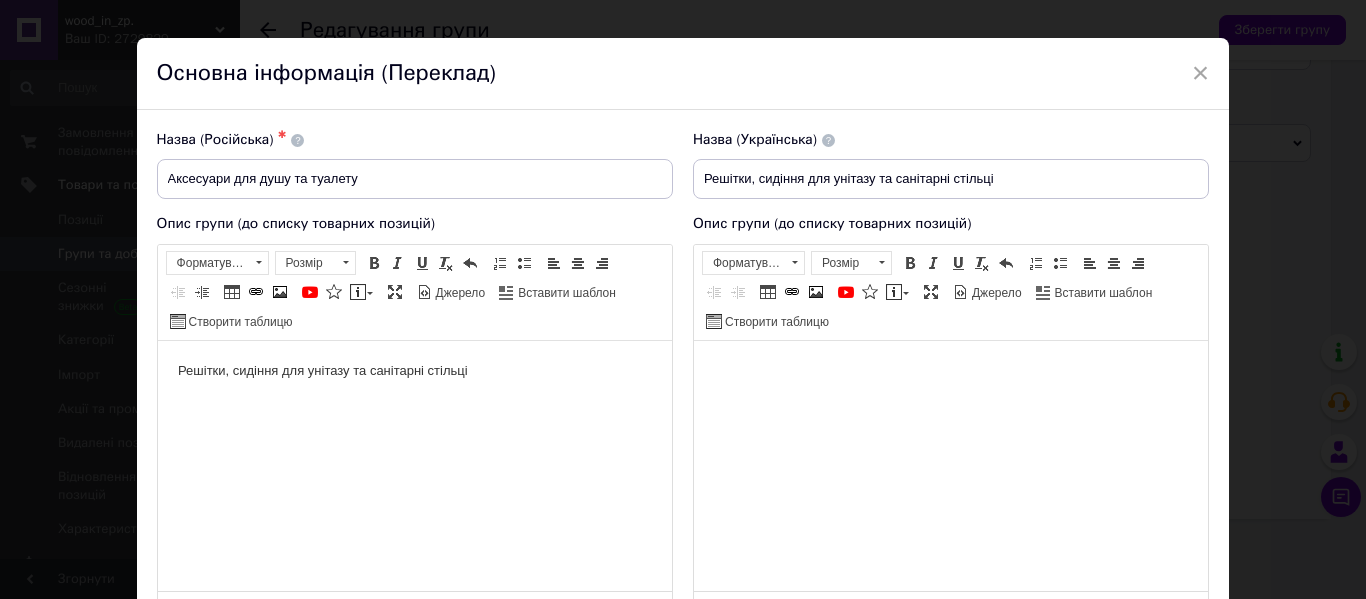 scroll, scrollTop: 0, scrollLeft: 0, axis: both 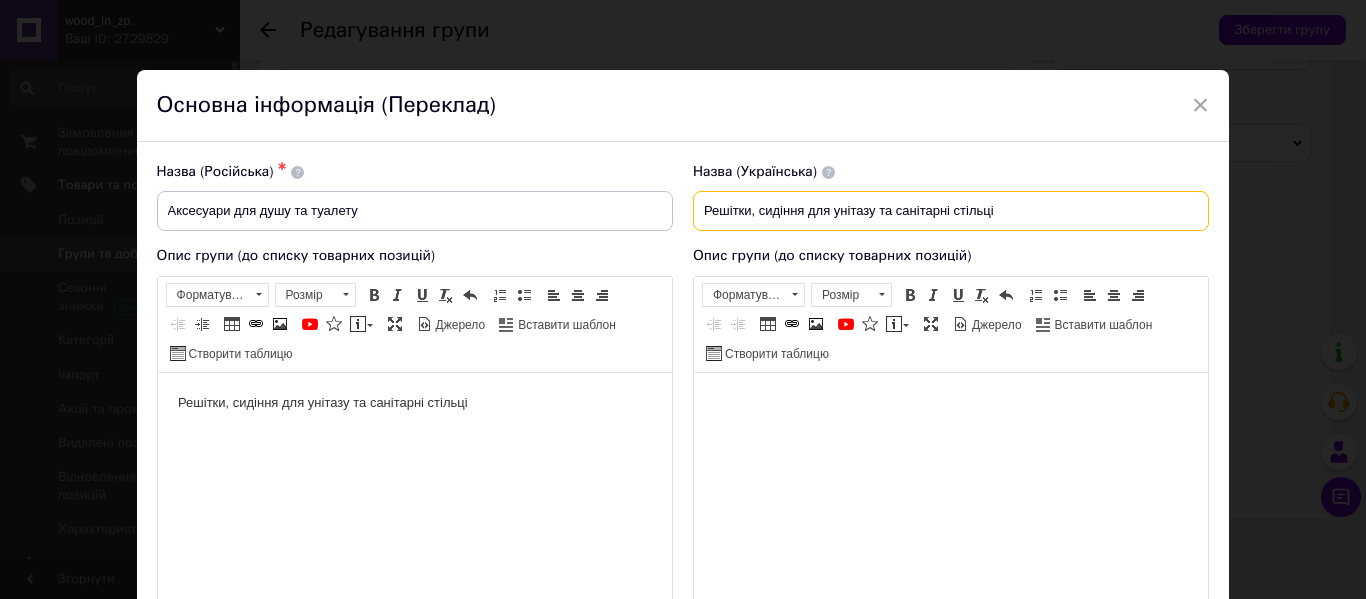 drag, startPoint x: 698, startPoint y: 215, endPoint x: 1112, endPoint y: 233, distance: 414.3911 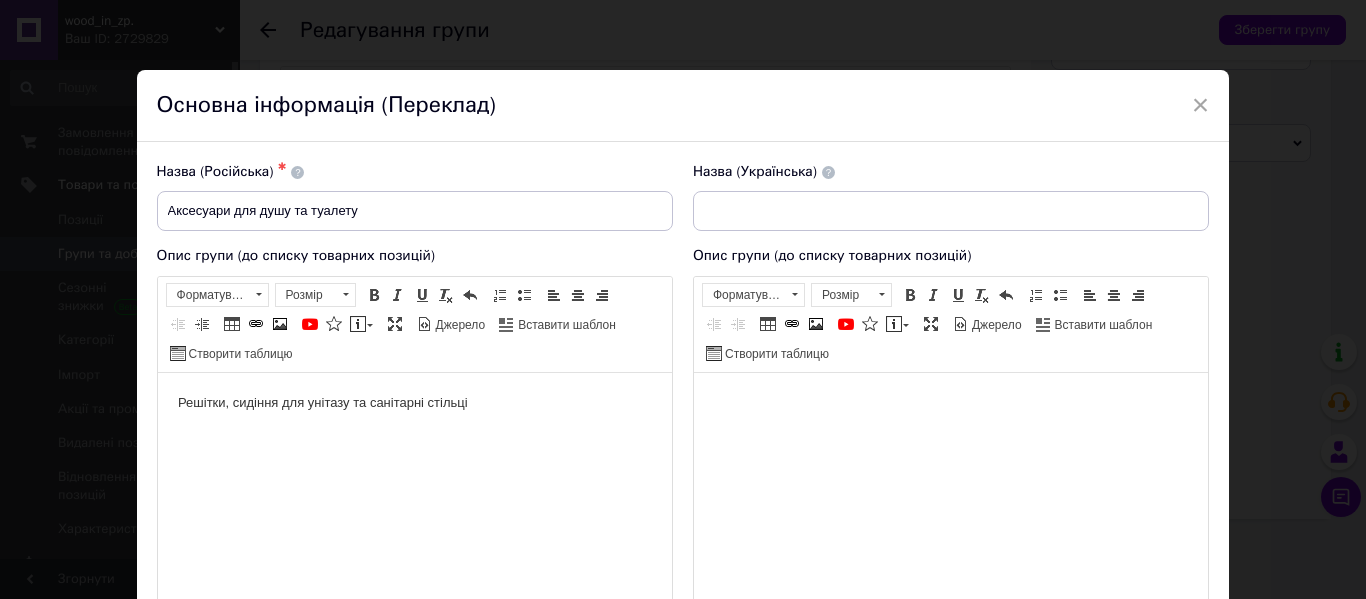 click at bounding box center [950, 402] 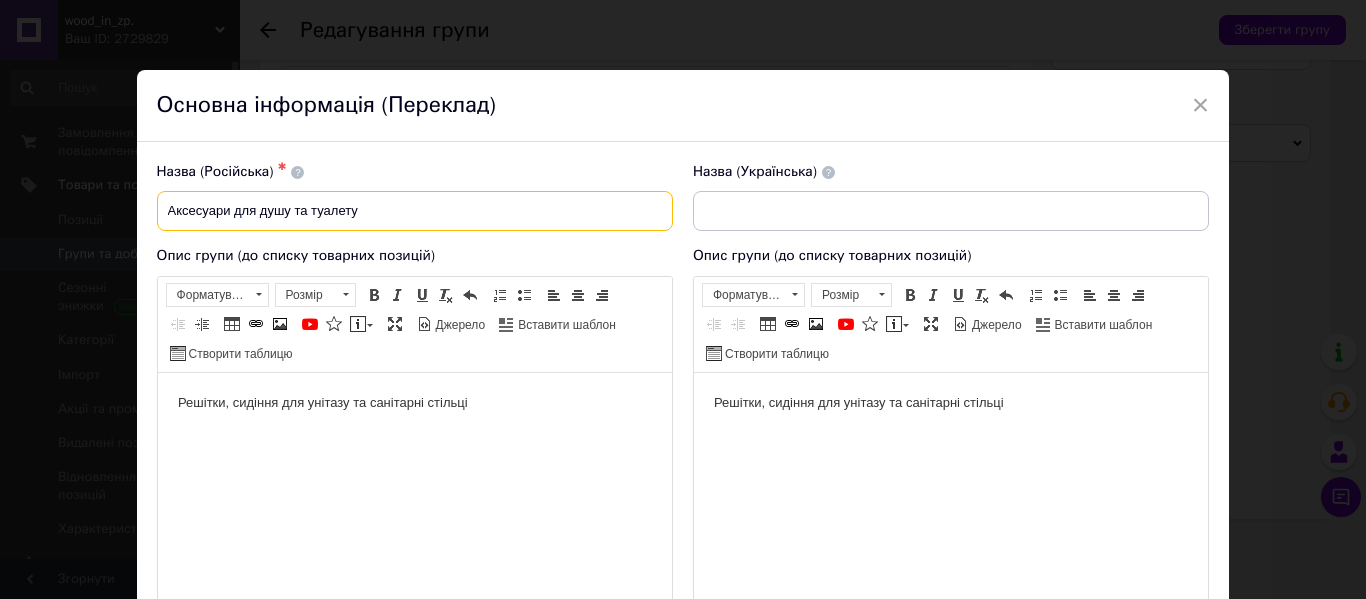 drag, startPoint x: 384, startPoint y: 207, endPoint x: 144, endPoint y: 208, distance: 240.00209 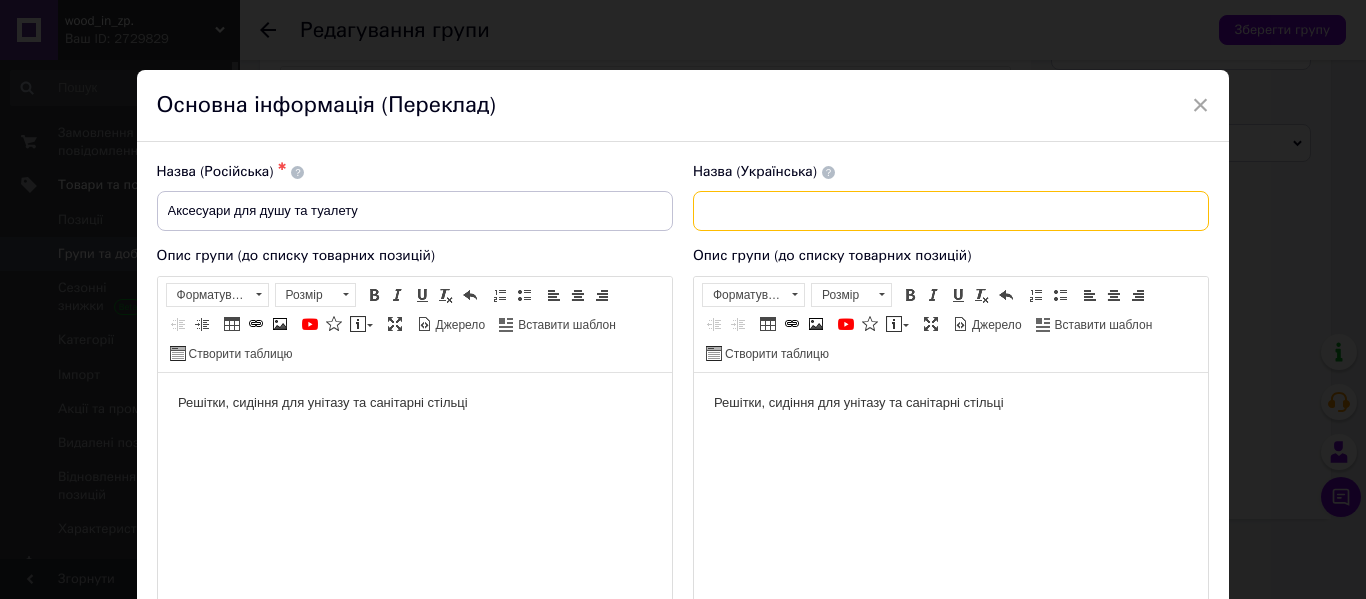 click at bounding box center [951, 211] 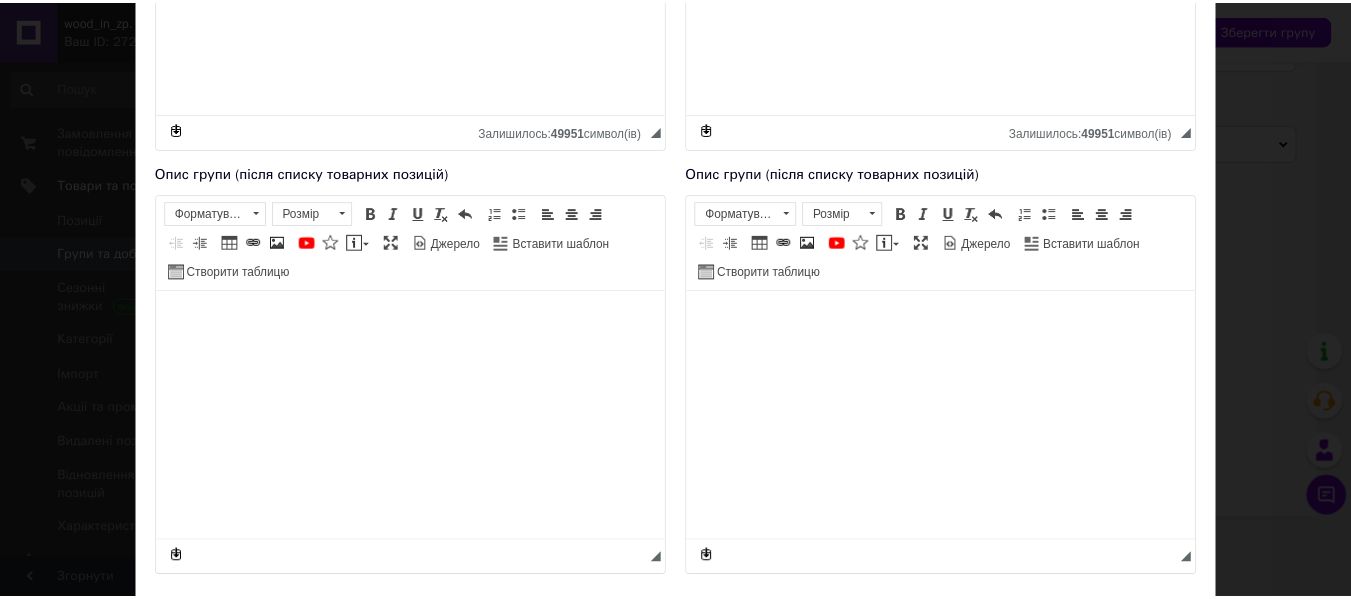 scroll, scrollTop: 653, scrollLeft: 0, axis: vertical 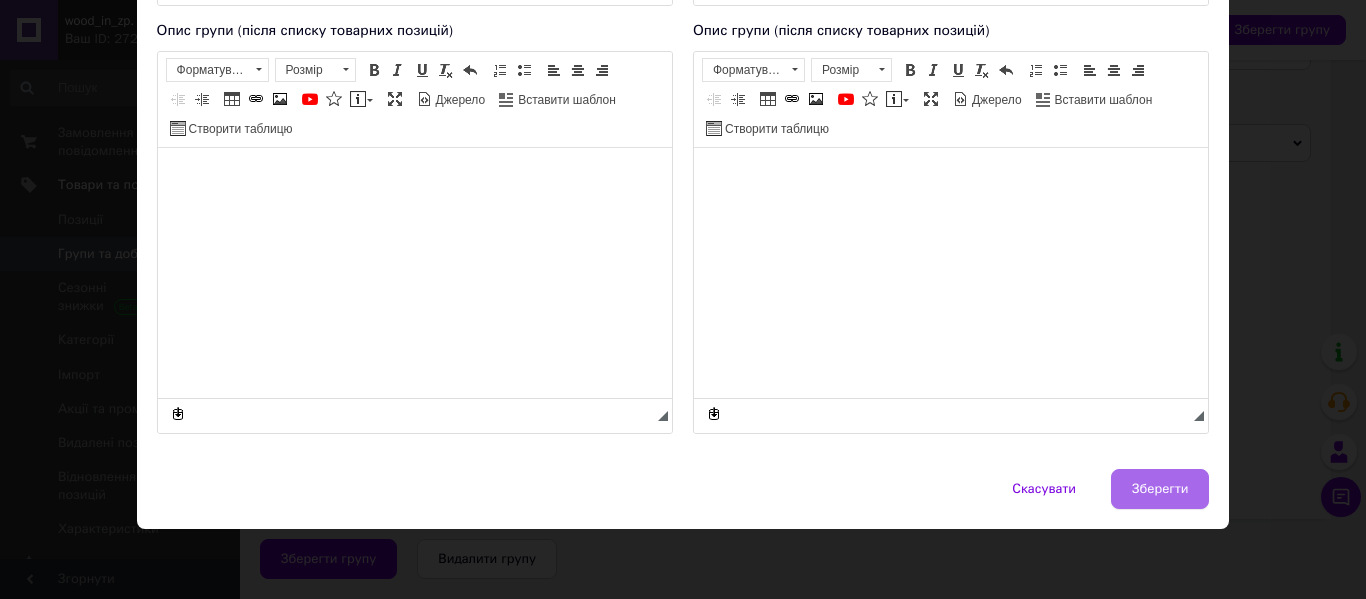 type on "Аксесуари для душу та туалету" 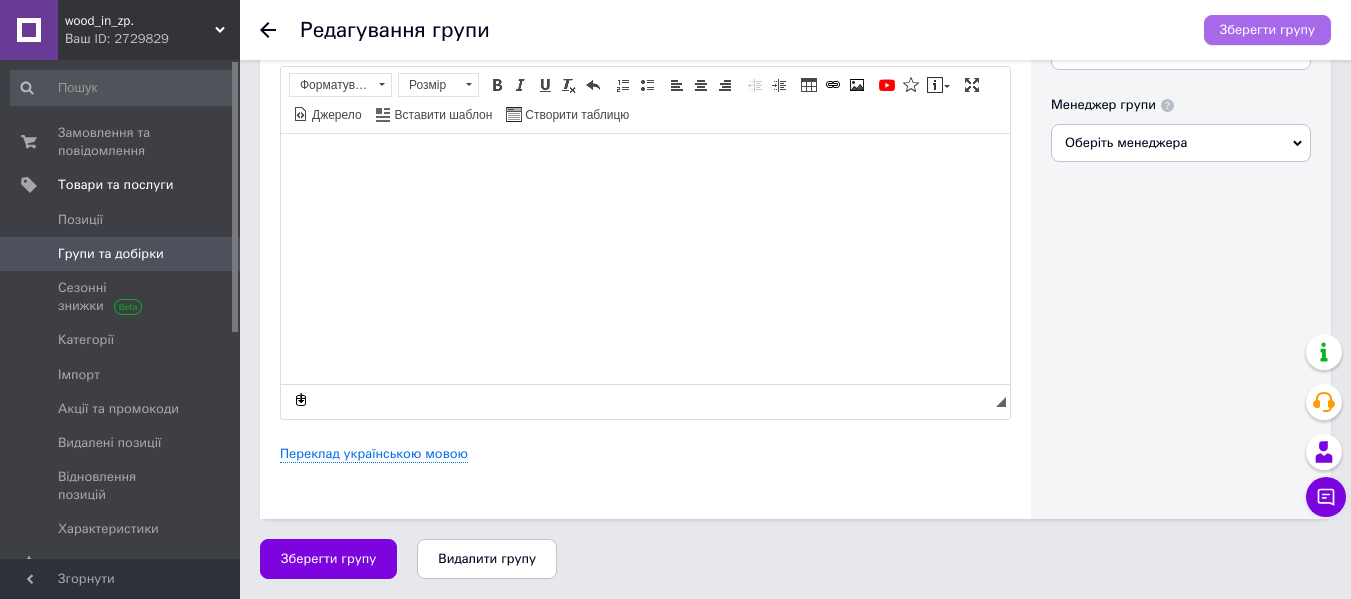 click on "Зберегти групу" at bounding box center [1267, 30] 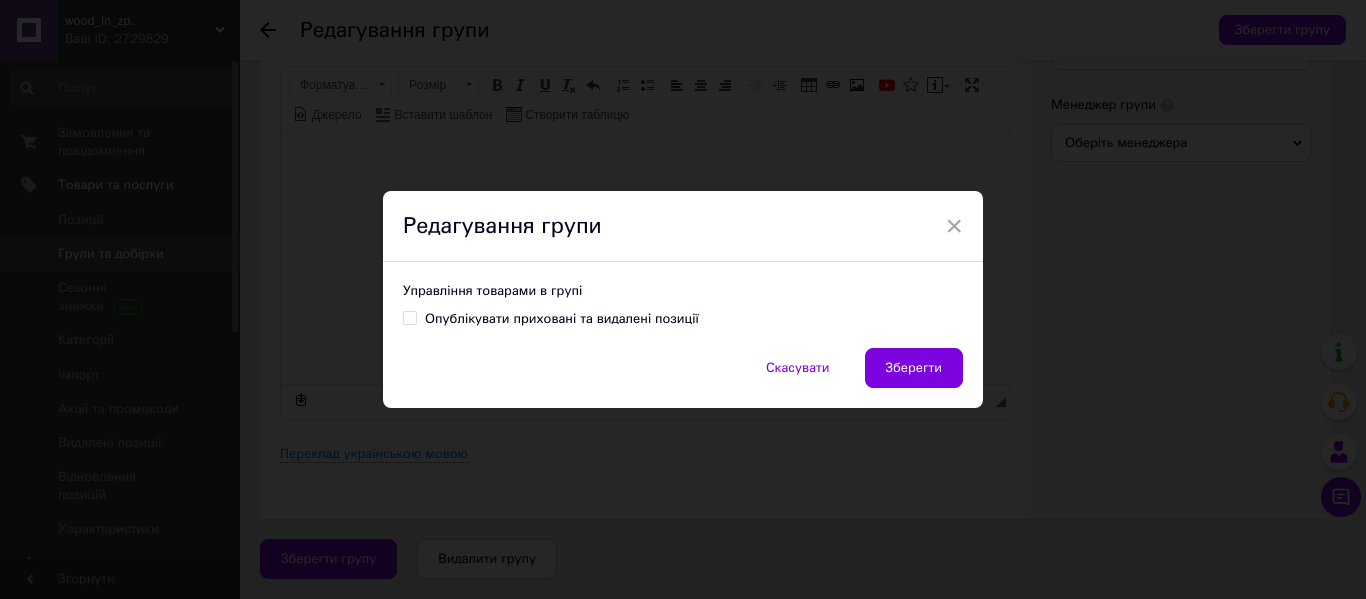 click on "Опублікувати приховані та видалені позиції" at bounding box center [562, 319] 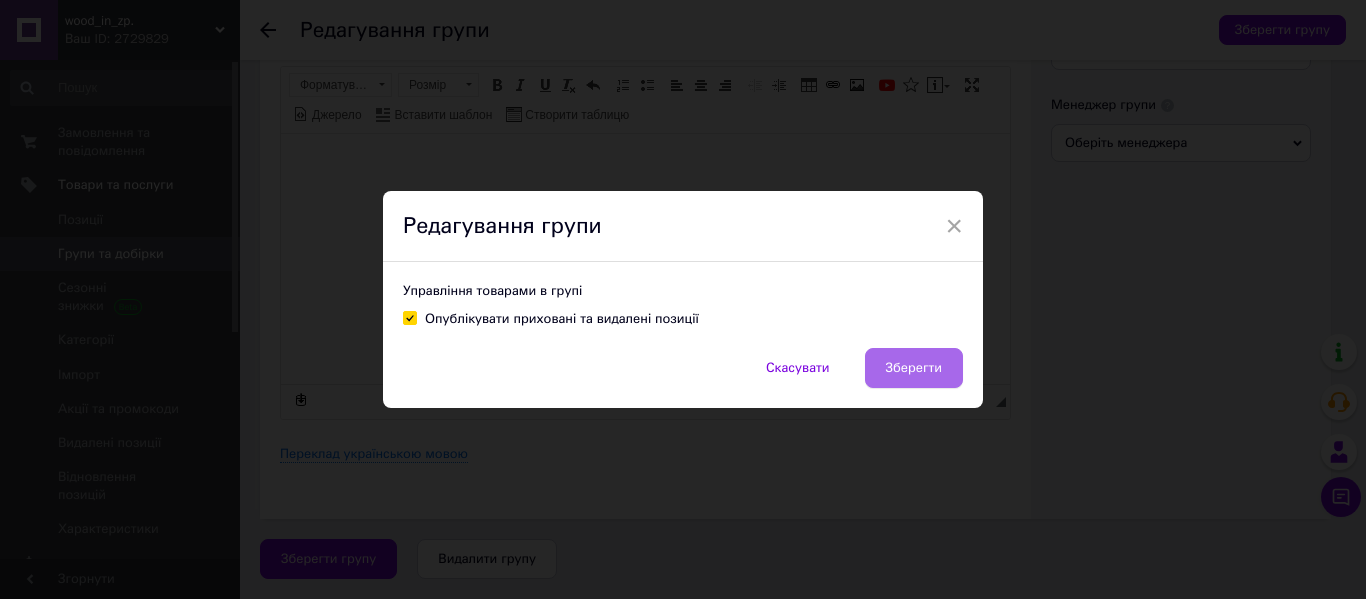click on "Зберегти" at bounding box center [914, 368] 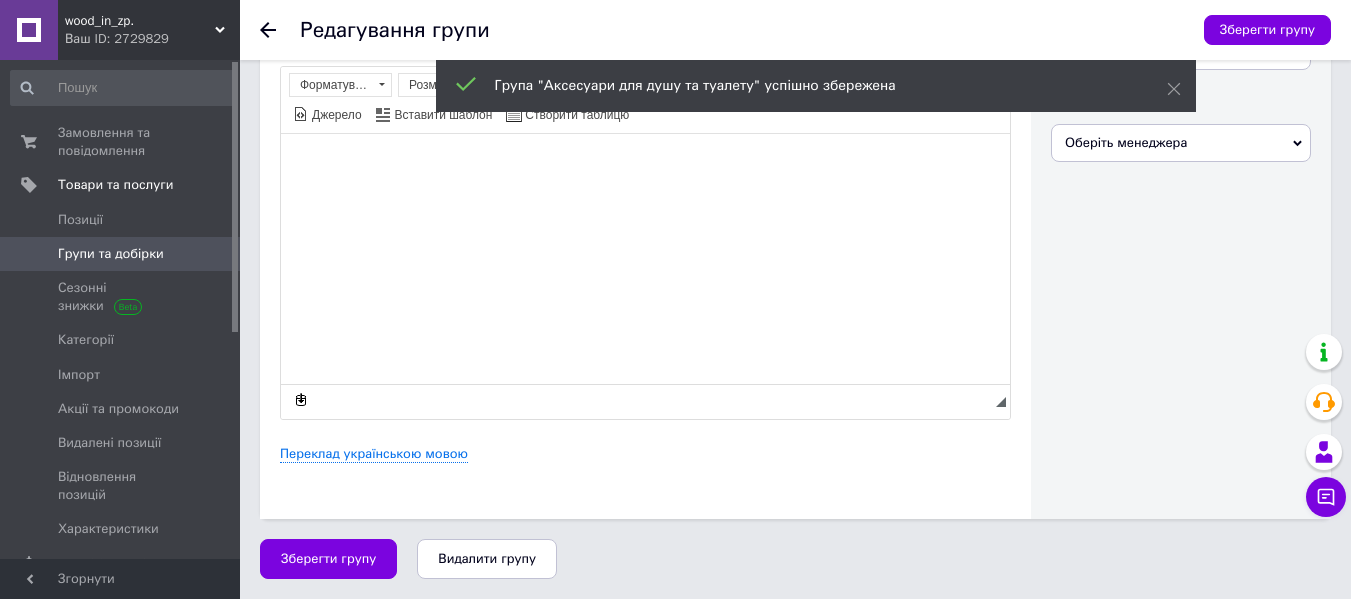 click on "Групи та добірки" at bounding box center [111, 254] 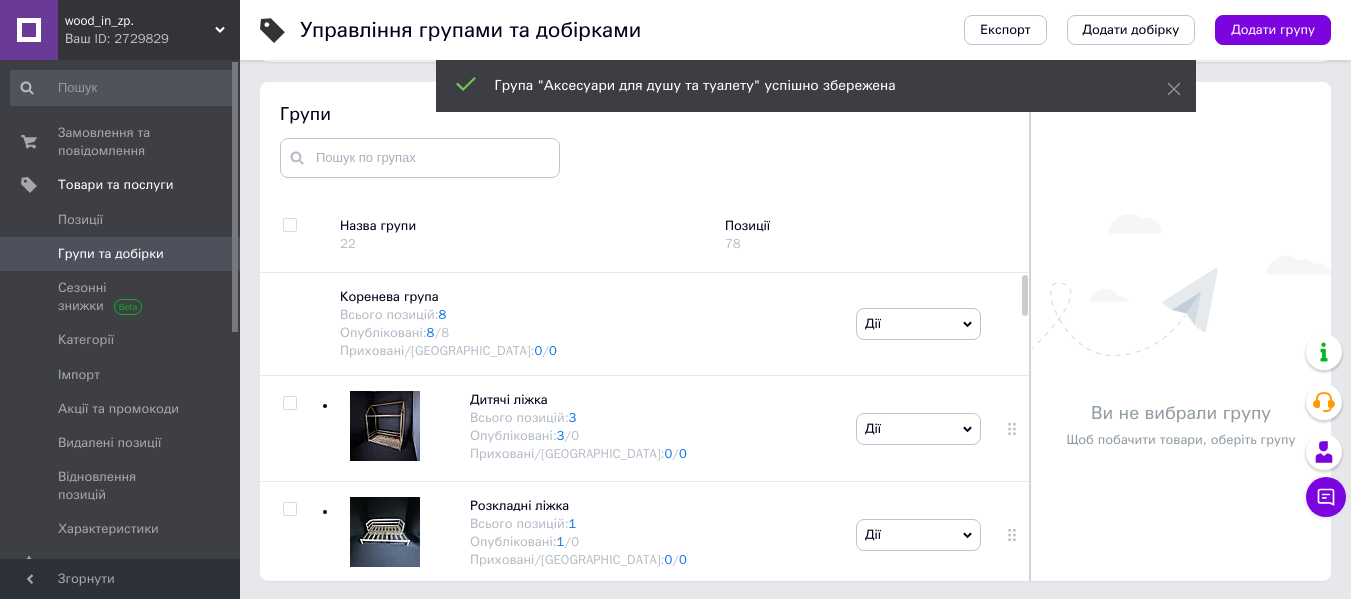 scroll, scrollTop: 113, scrollLeft: 0, axis: vertical 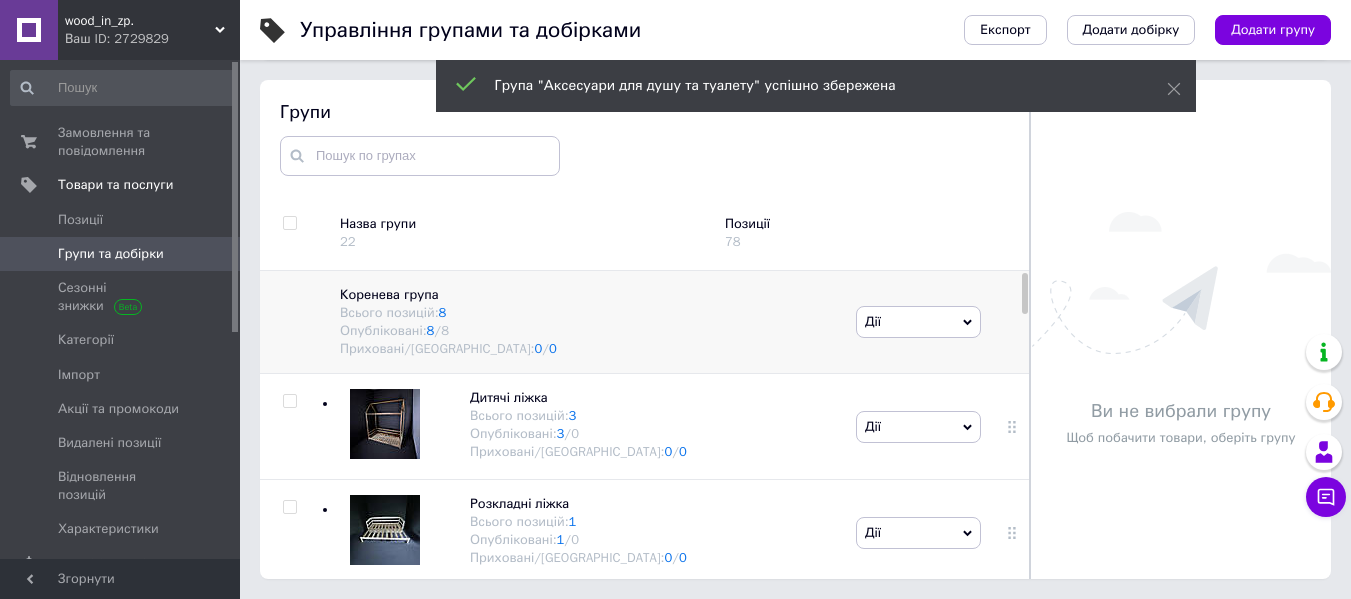 click on "Всього позицій:  8" at bounding box center [588, 313] 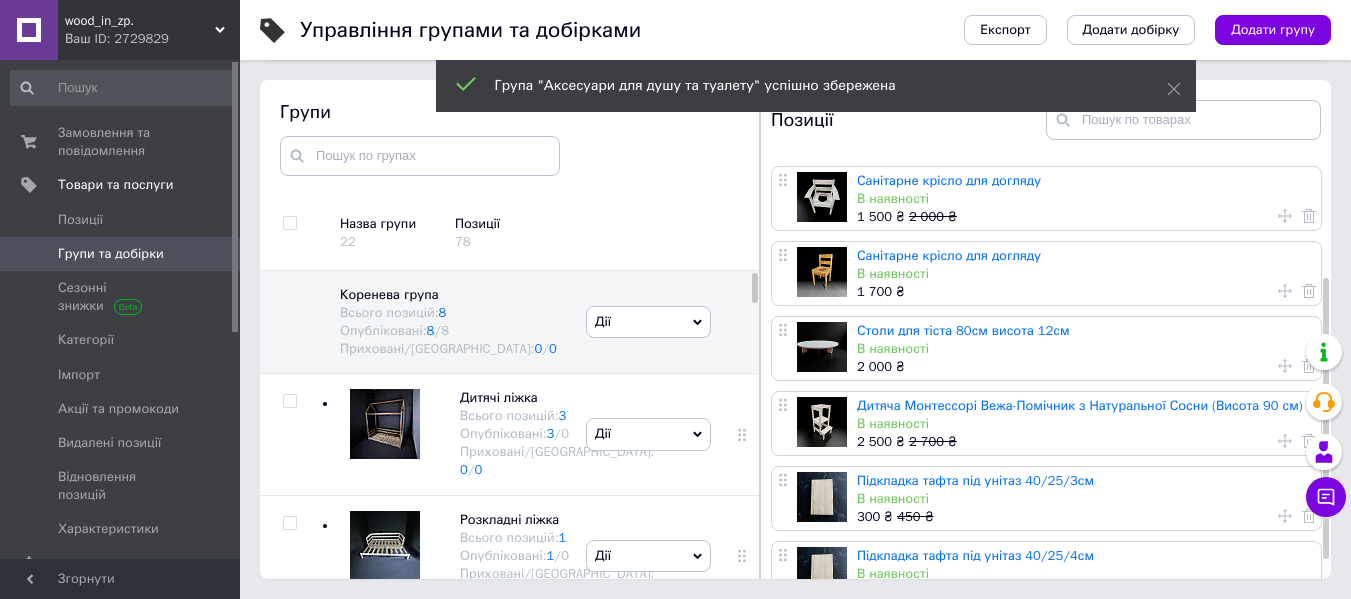 scroll, scrollTop: 201, scrollLeft: 0, axis: vertical 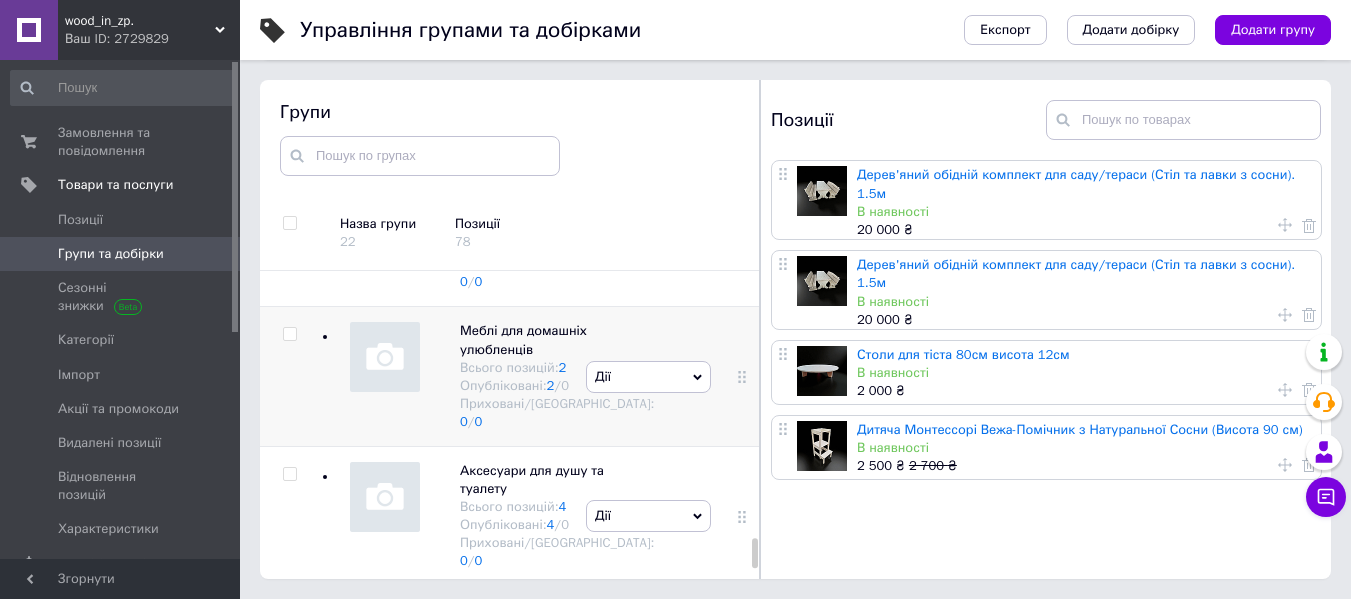 click at bounding box center (385, 357) 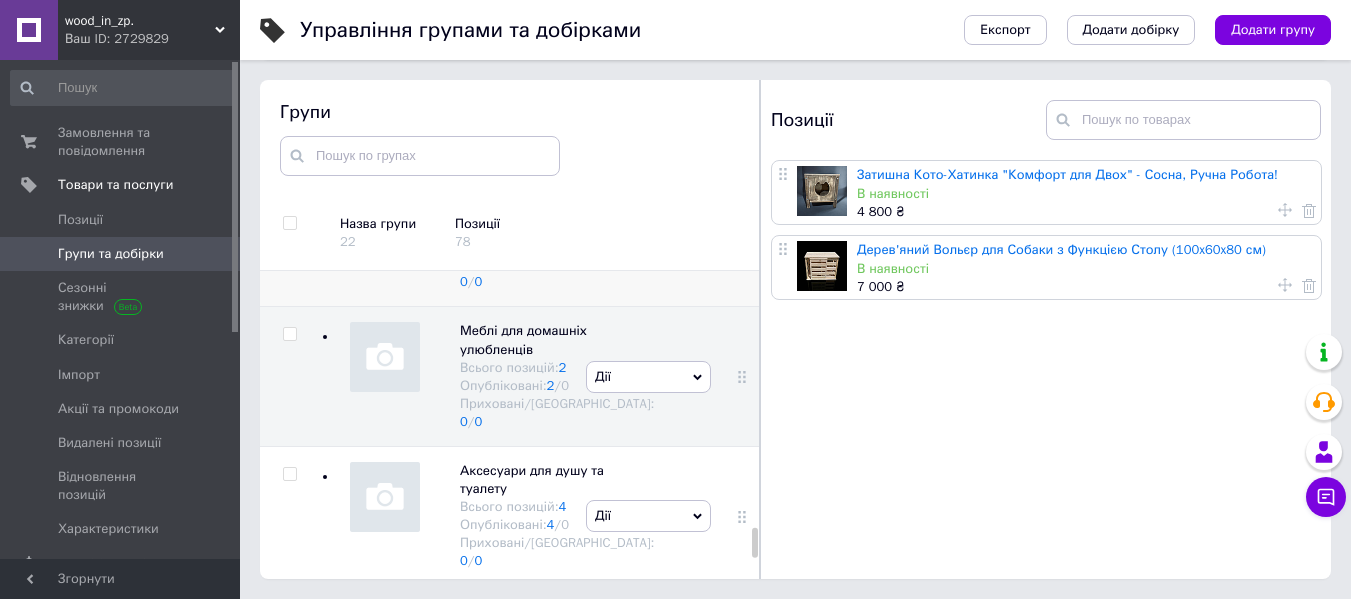 scroll, scrollTop: 2800, scrollLeft: 0, axis: vertical 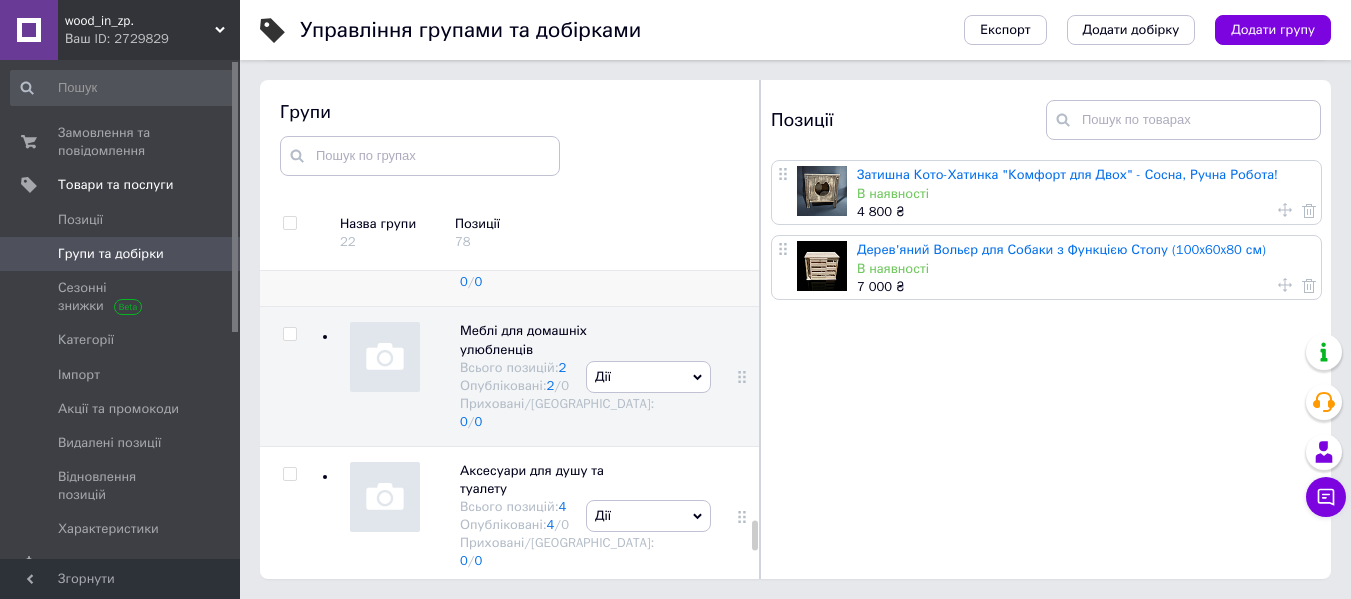 click on "Для дому  Всього позицій:  2 Опубліковані:  2  /  0 Приховані/Видалені:  0  /  0" at bounding box center [537, 246] 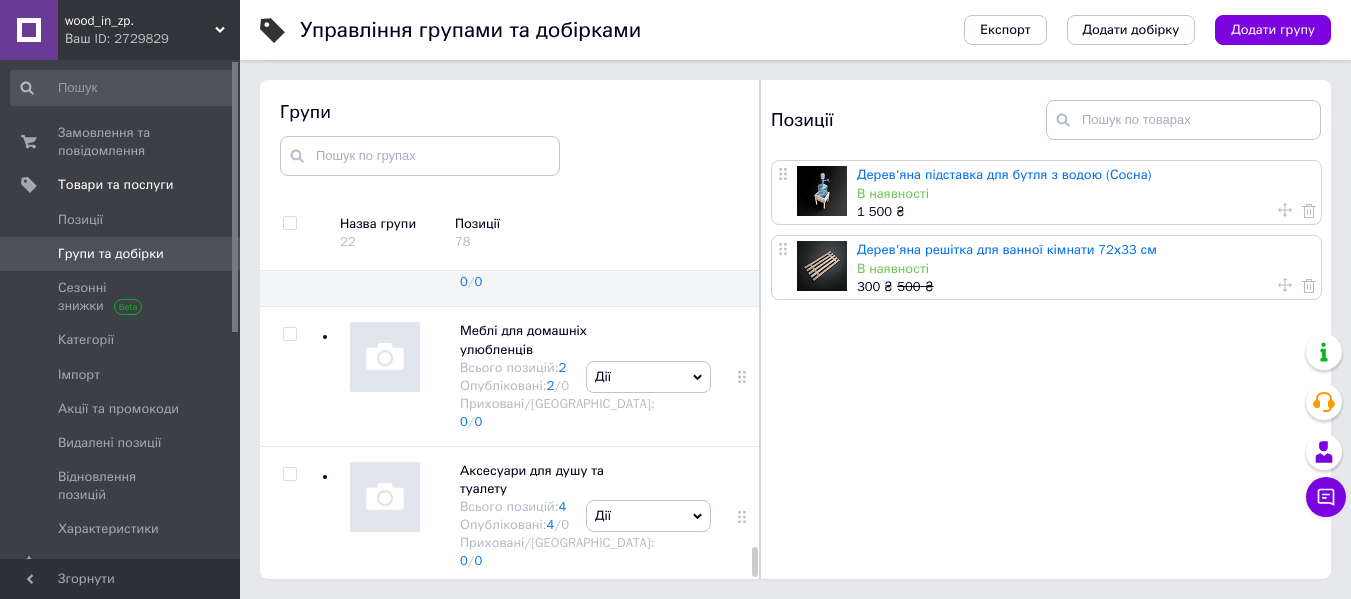 scroll, scrollTop: 3100, scrollLeft: 0, axis: vertical 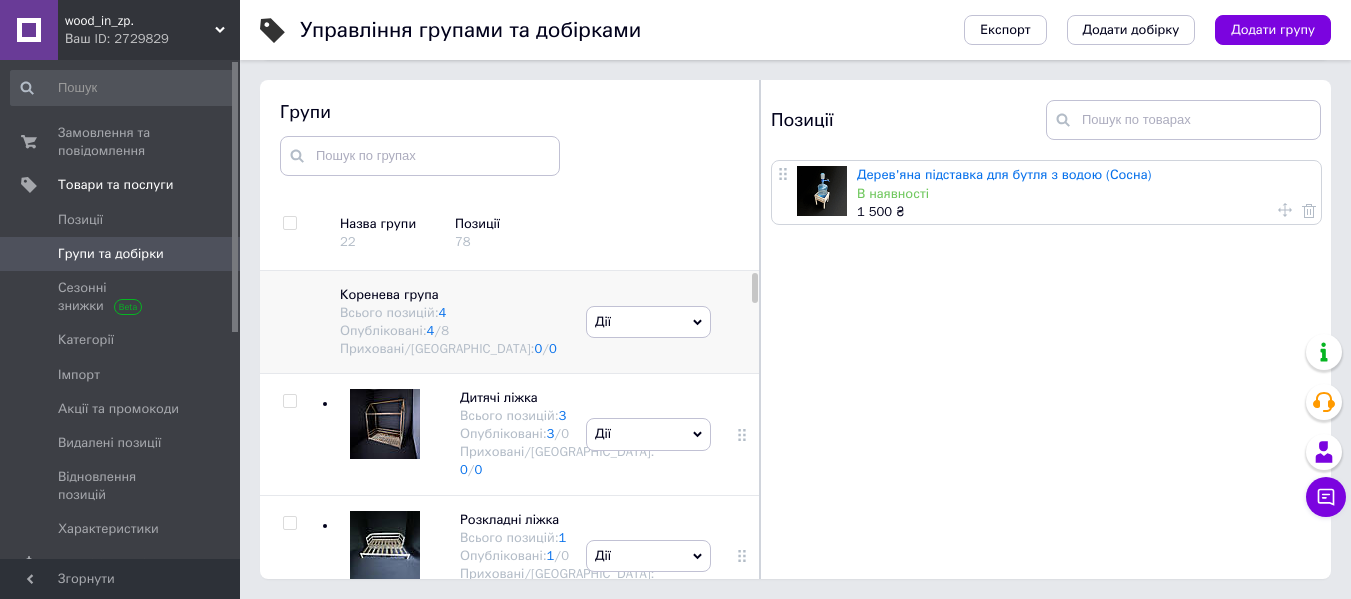 click on "Опубліковані:  4  /  8" at bounding box center (453, 331) 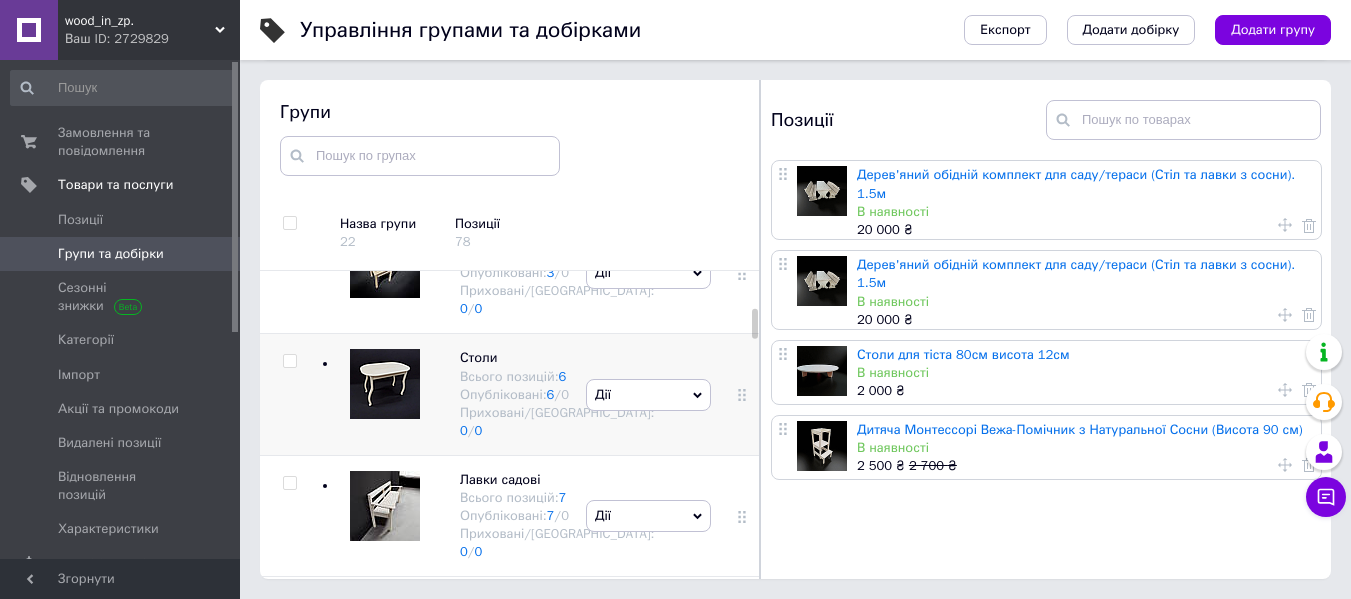 scroll, scrollTop: 500, scrollLeft: 0, axis: vertical 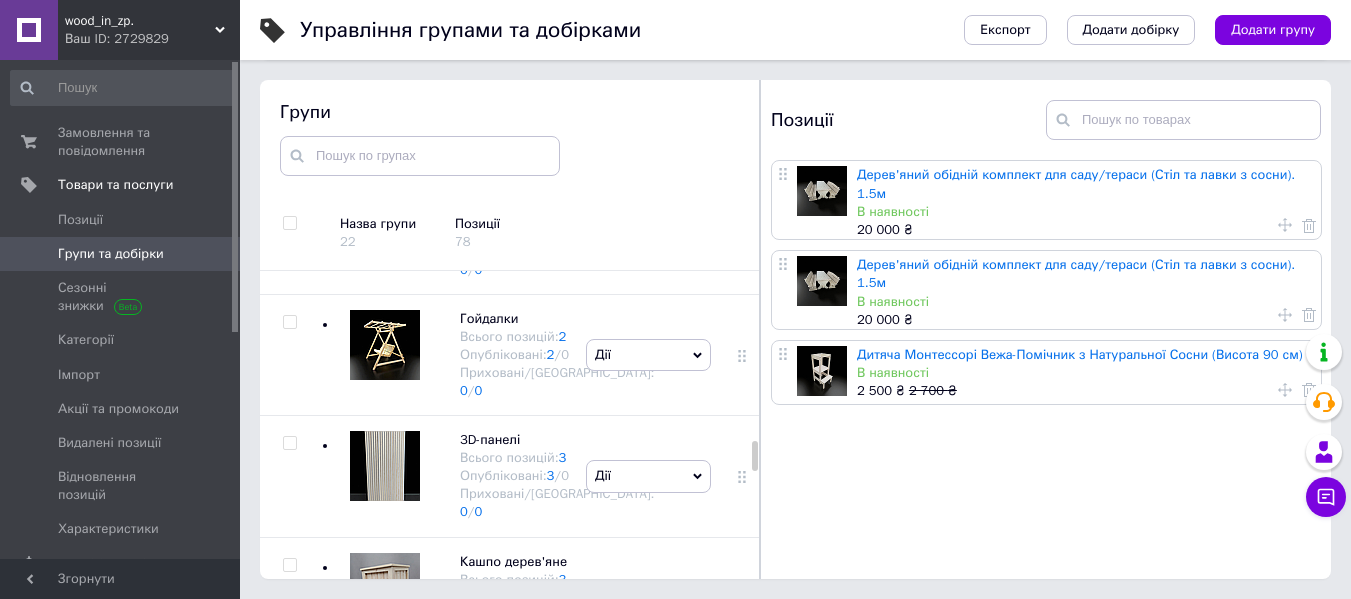 click at bounding box center [385, -19] 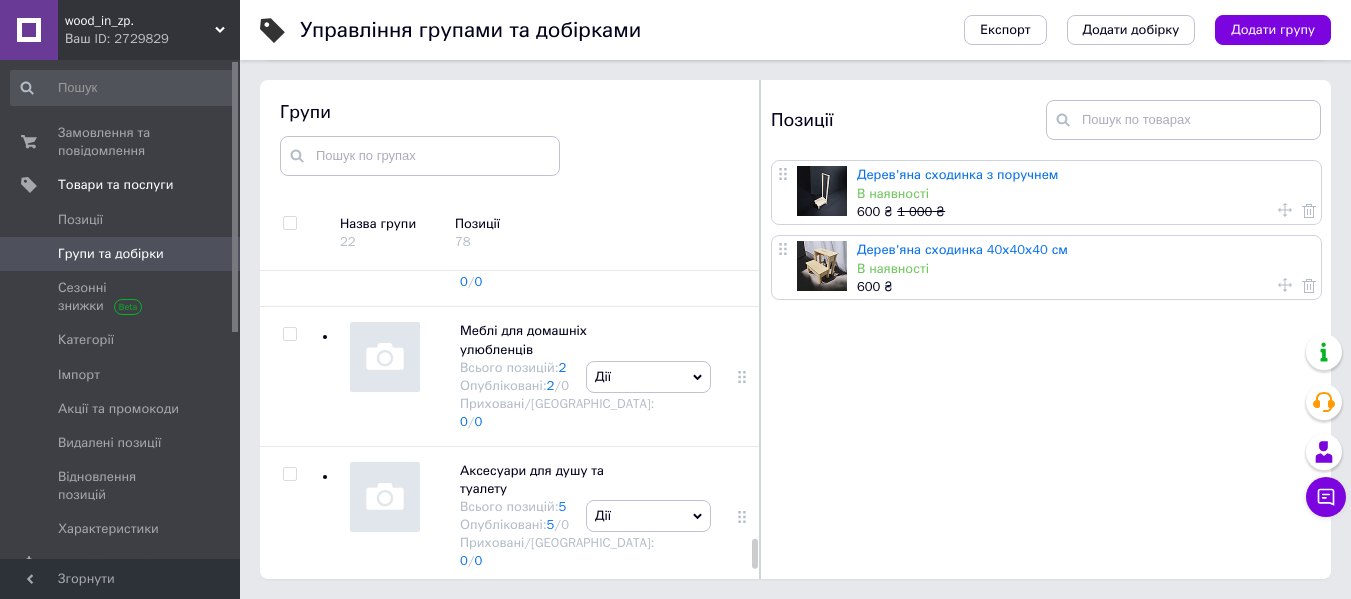 scroll, scrollTop: 3100, scrollLeft: 0, axis: vertical 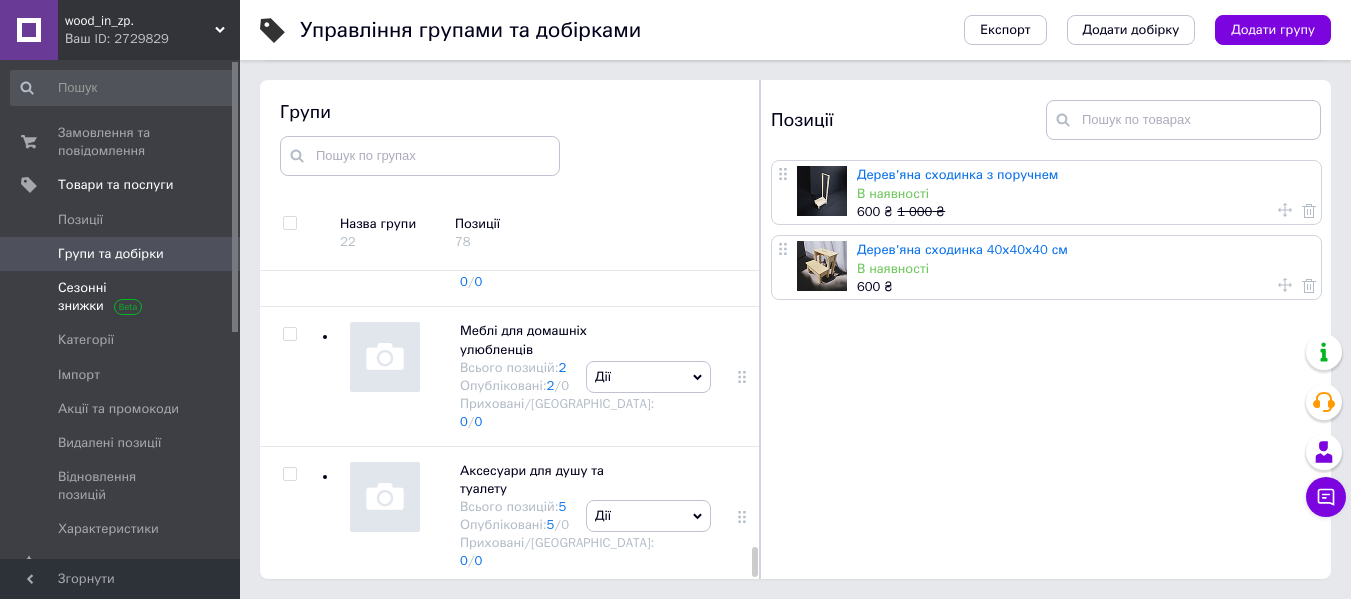 click at bounding box center [128, 305] 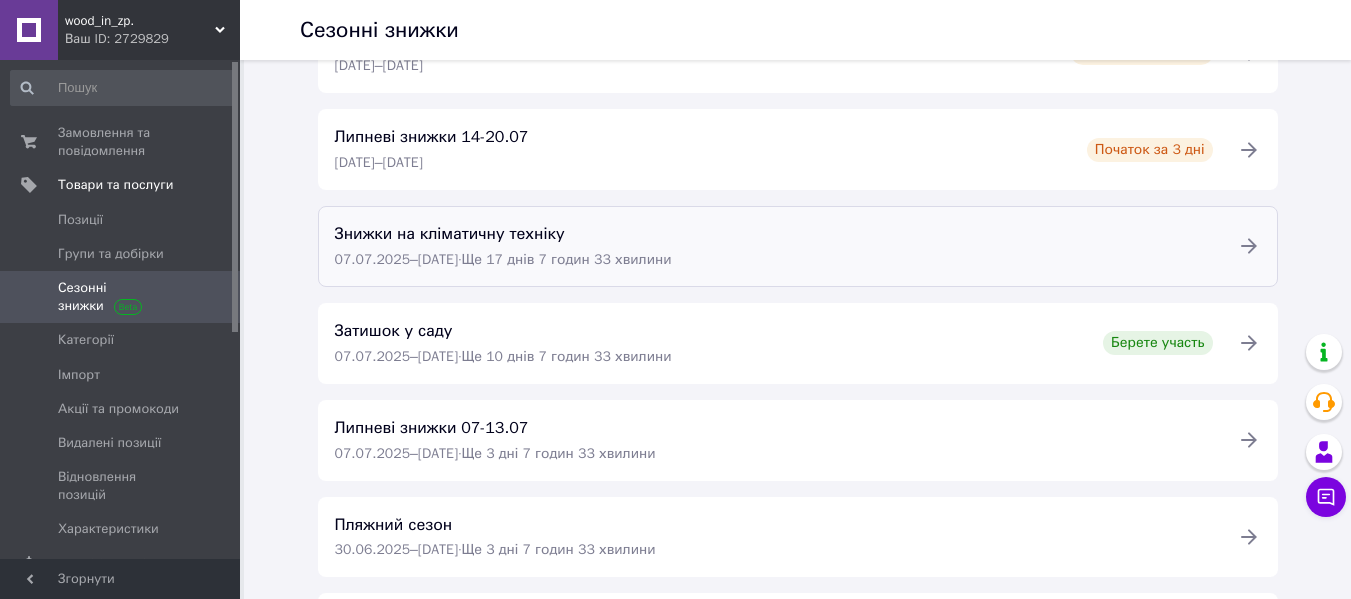 scroll, scrollTop: 400, scrollLeft: 0, axis: vertical 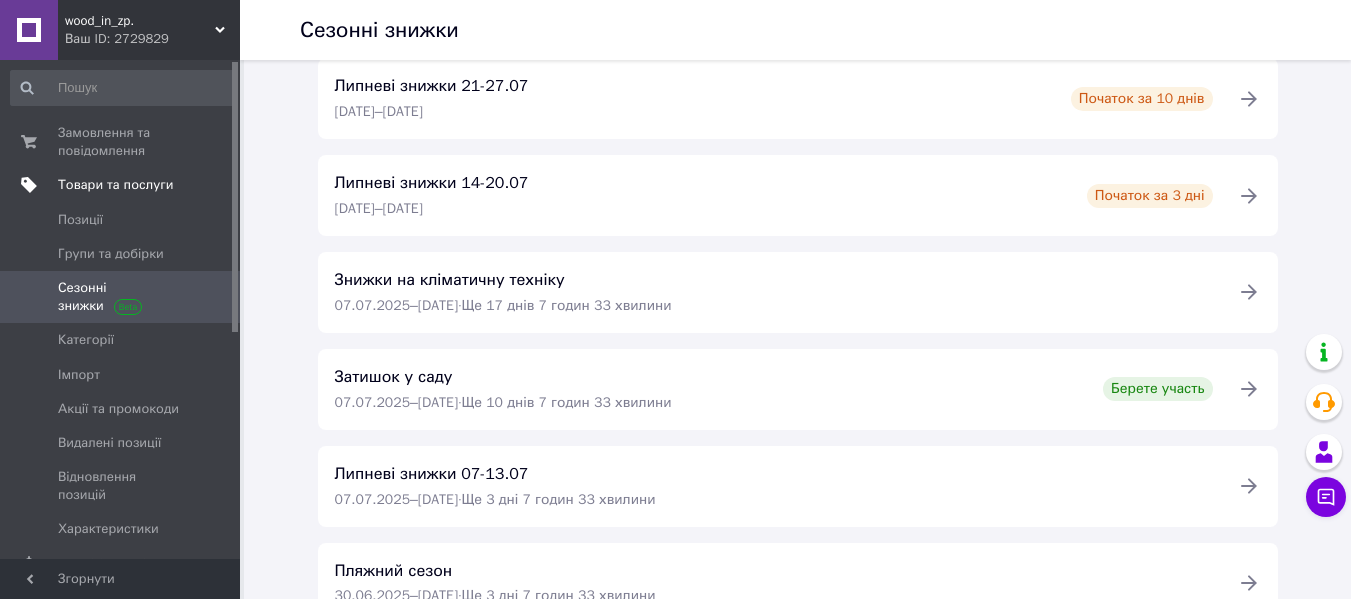 click on "Товари та послуги" at bounding box center (115, 185) 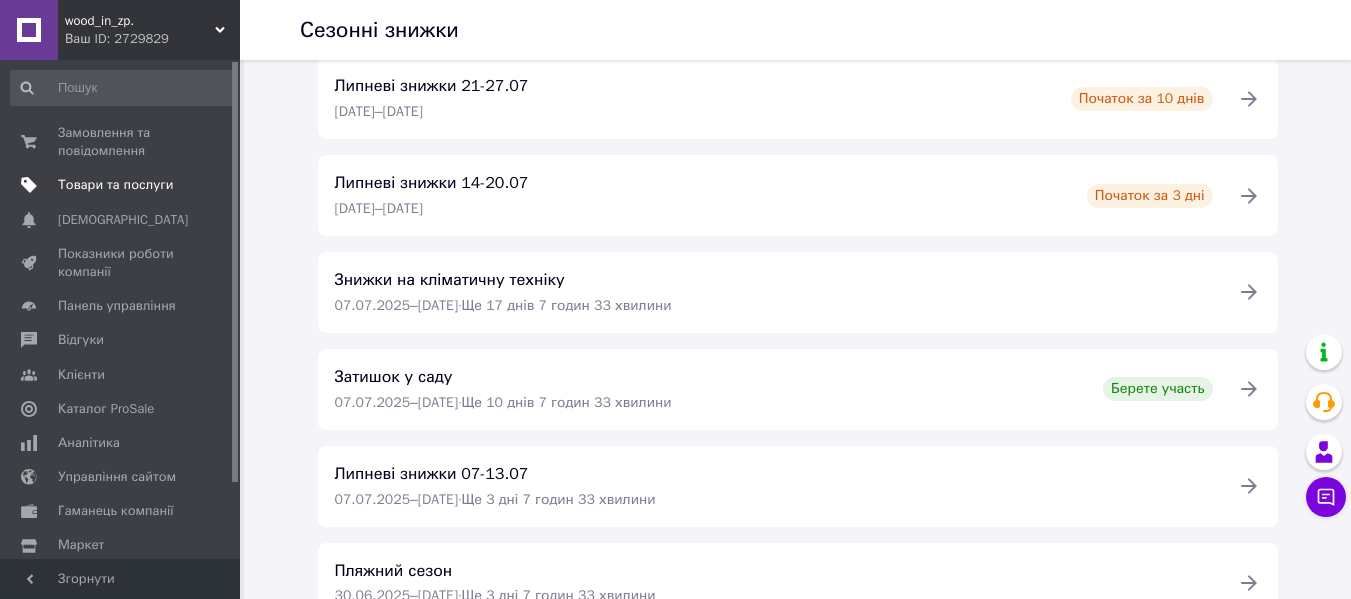 click at bounding box center [29, 185] 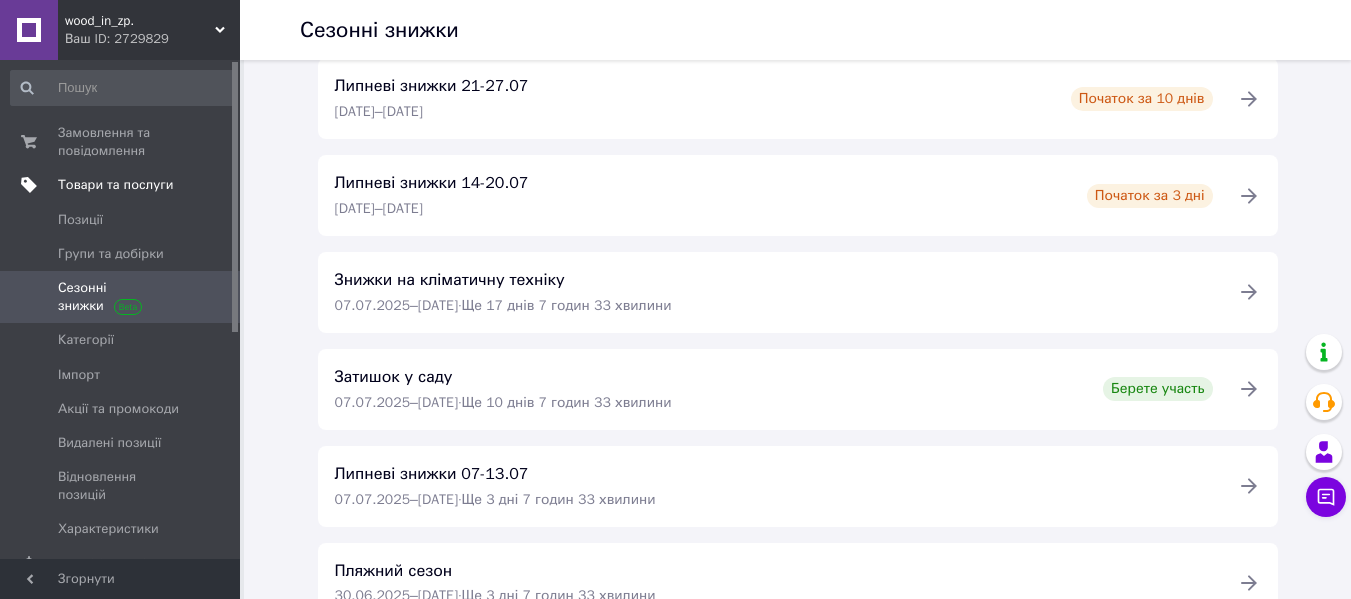click on "Товари та послуги" at bounding box center [115, 185] 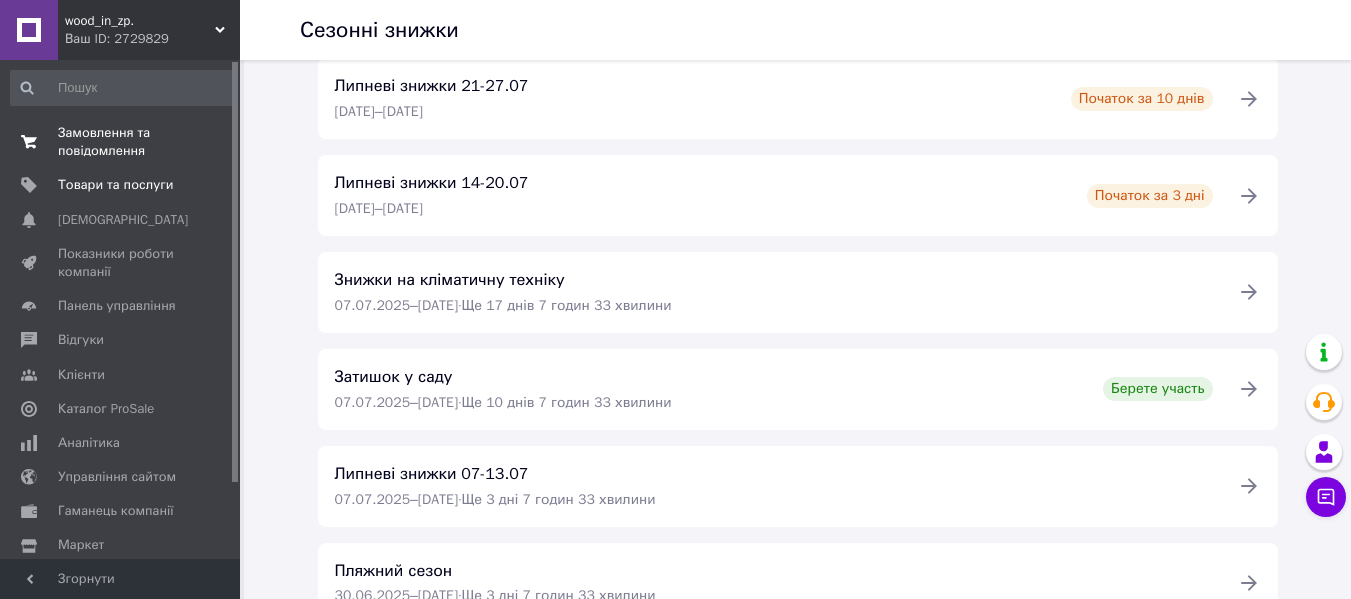 click on "Замовлення та повідомлення 0 0" at bounding box center [123, 142] 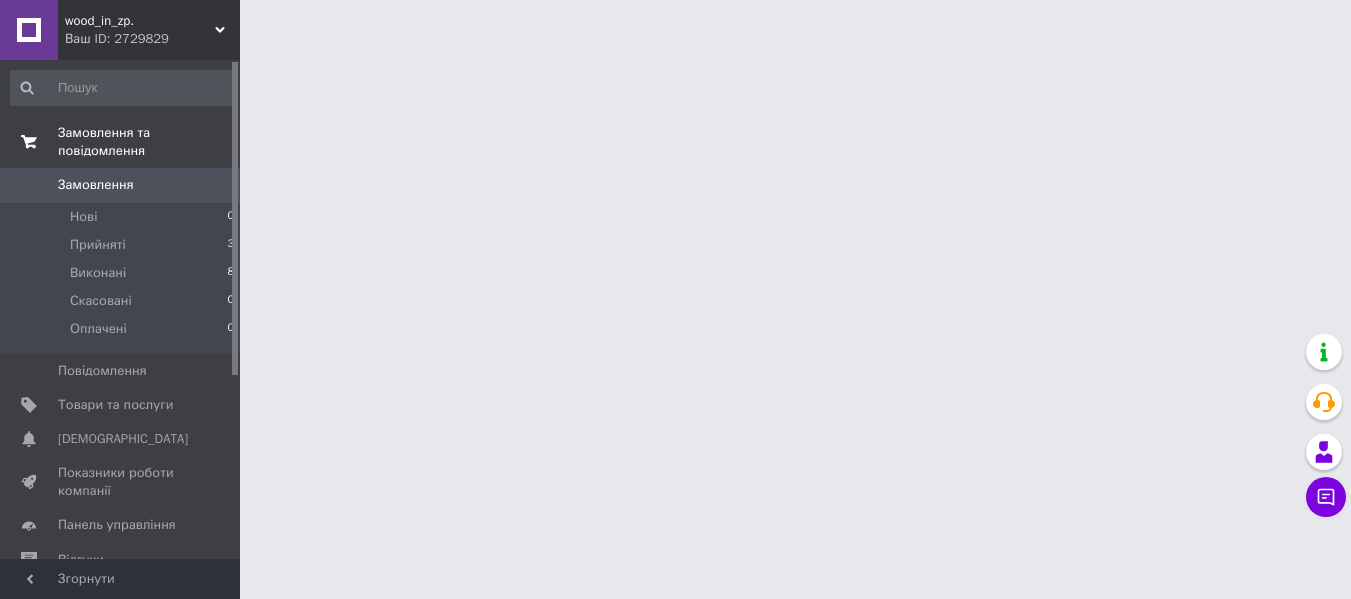 scroll, scrollTop: 0, scrollLeft: 0, axis: both 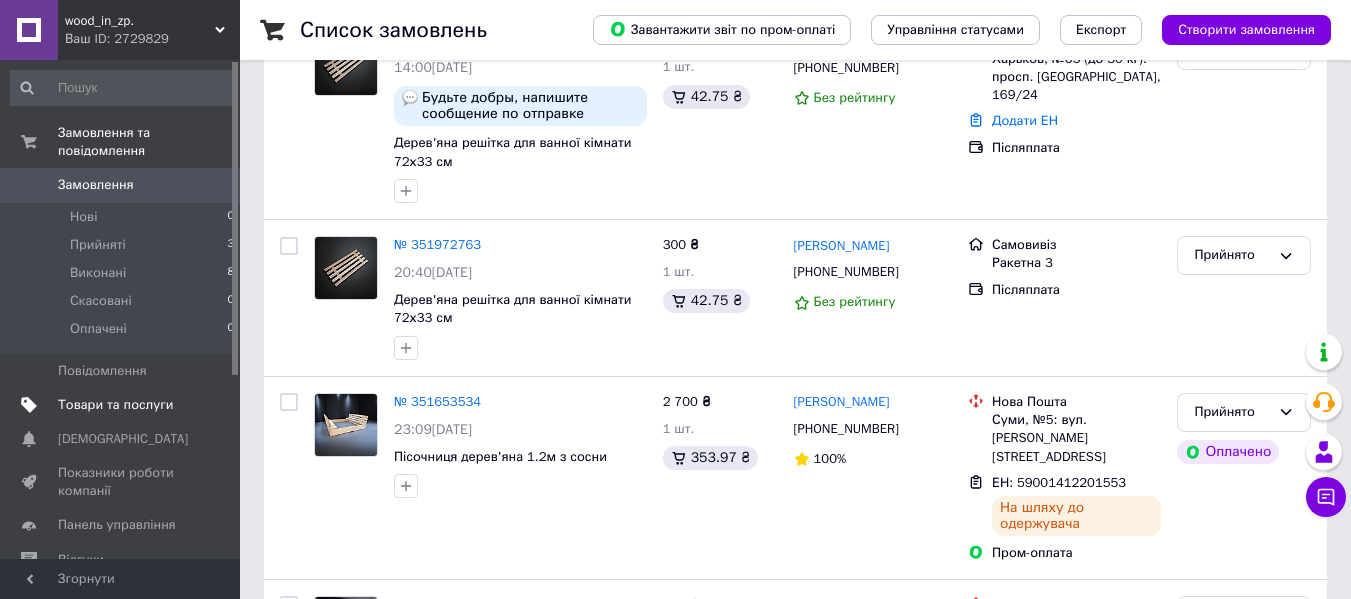 click on "Товари та послуги" at bounding box center (115, 405) 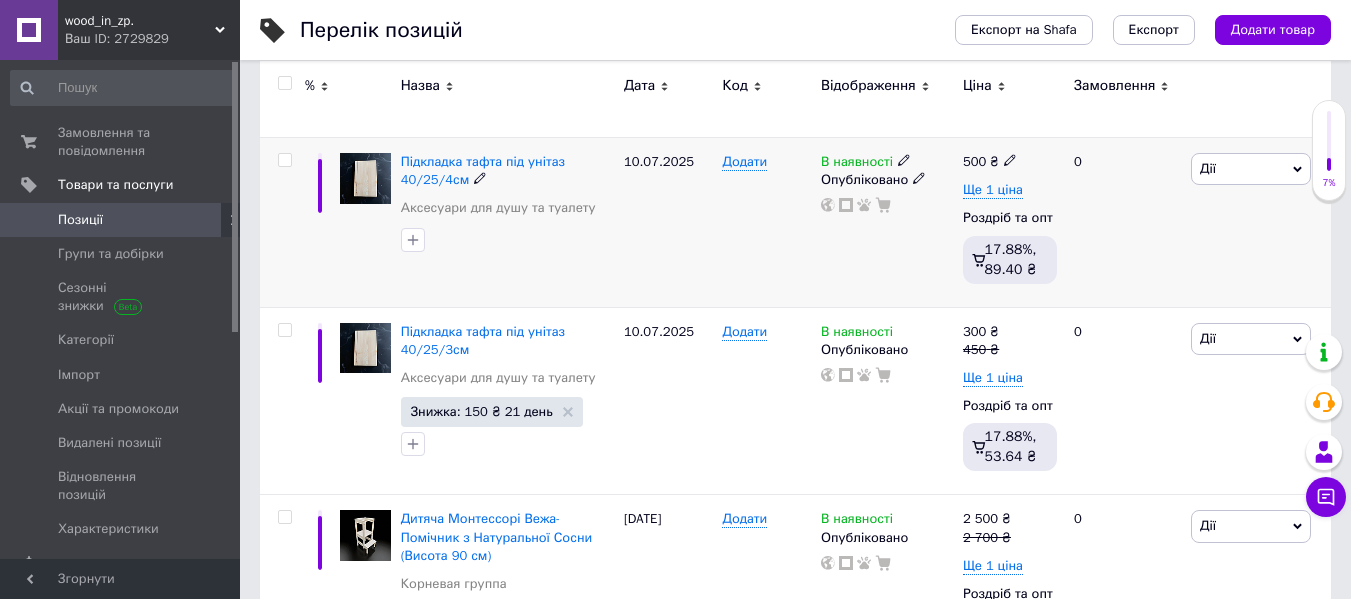scroll, scrollTop: 300, scrollLeft: 0, axis: vertical 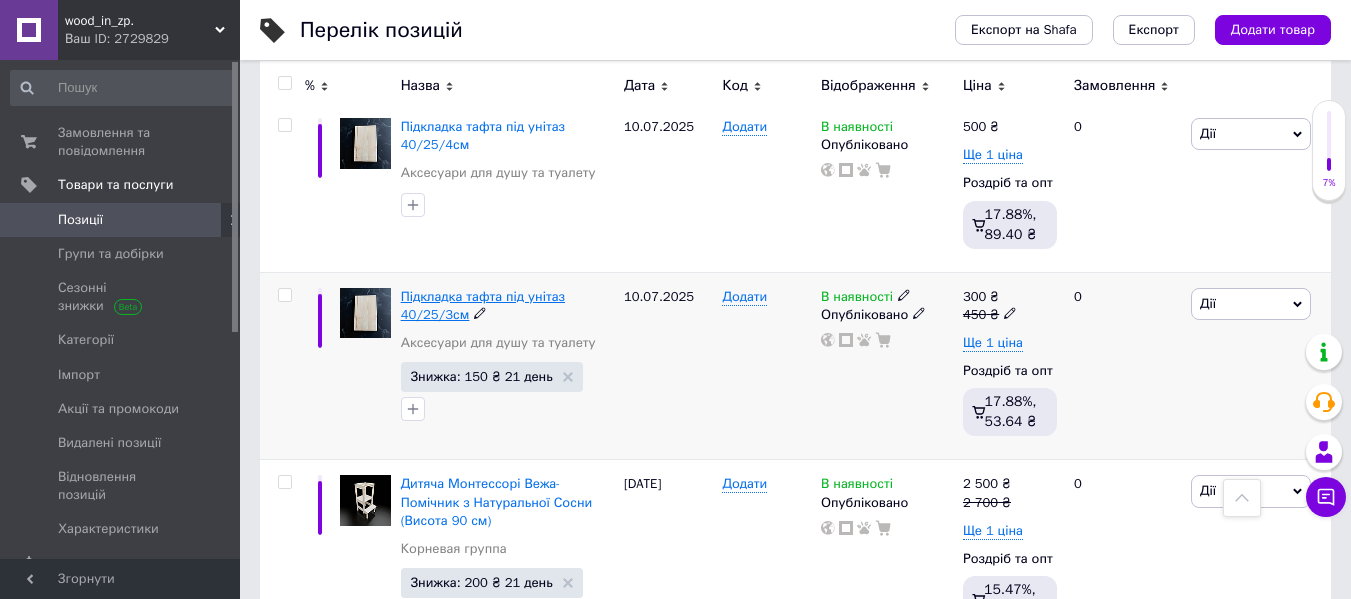 click on "Підкладка тафта під унітаз 40/25/3см" at bounding box center (483, 305) 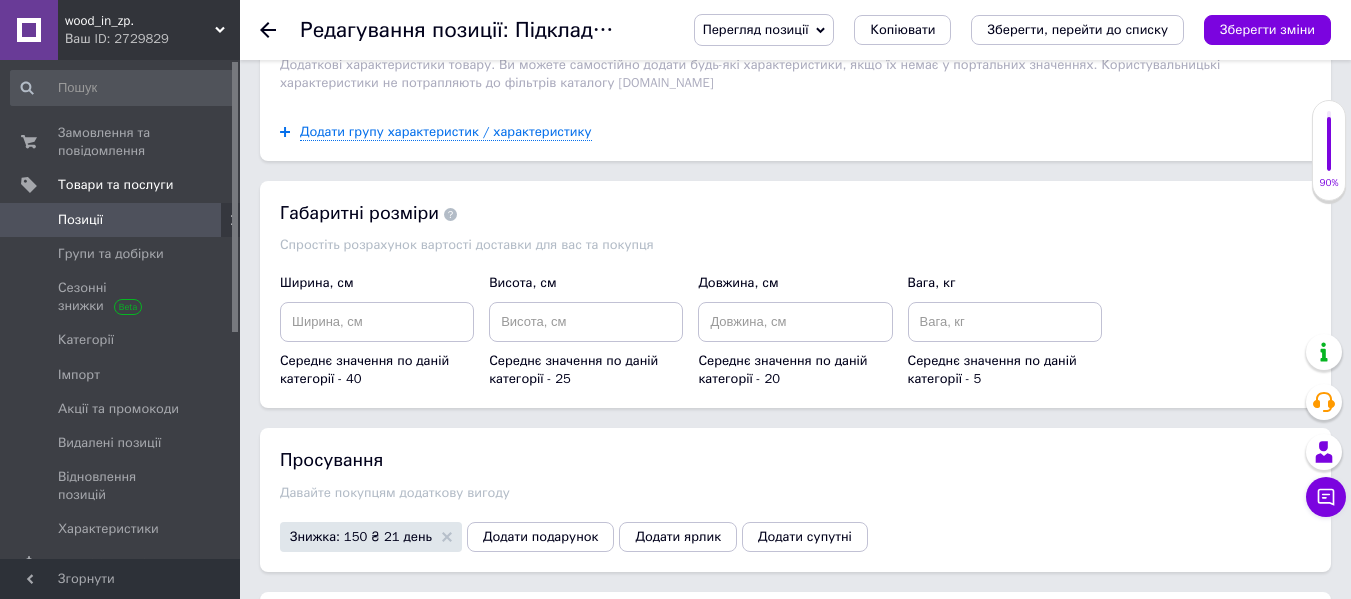 scroll, scrollTop: 2100, scrollLeft: 0, axis: vertical 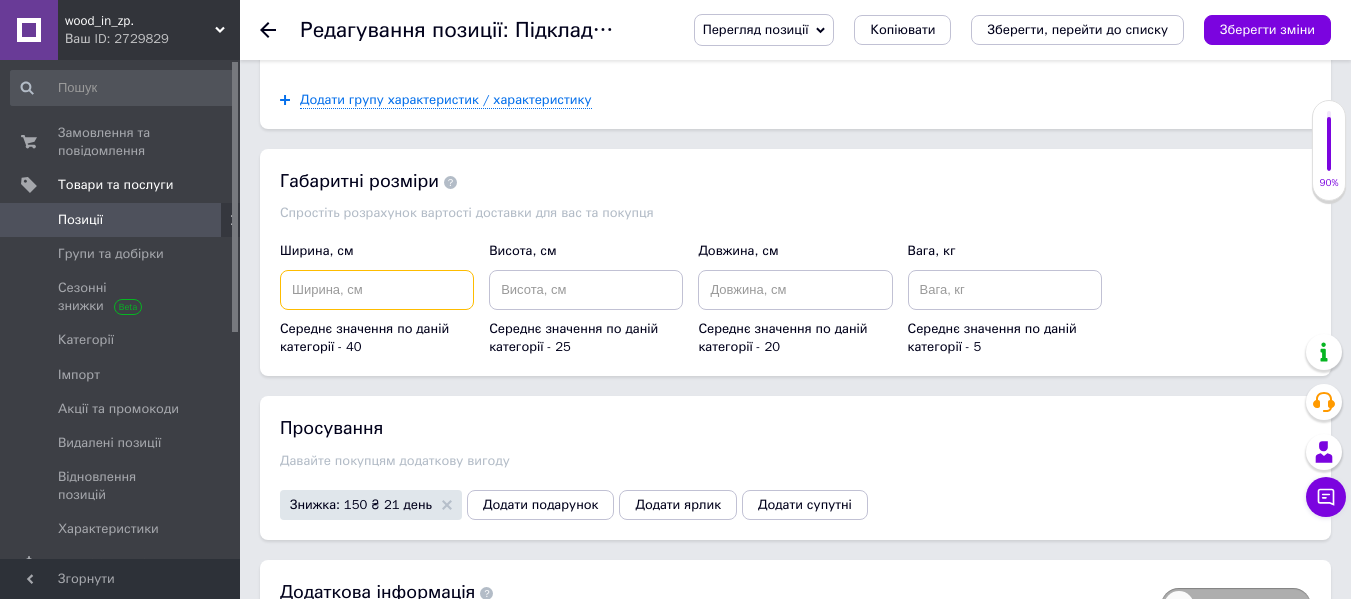 click at bounding box center [377, 290] 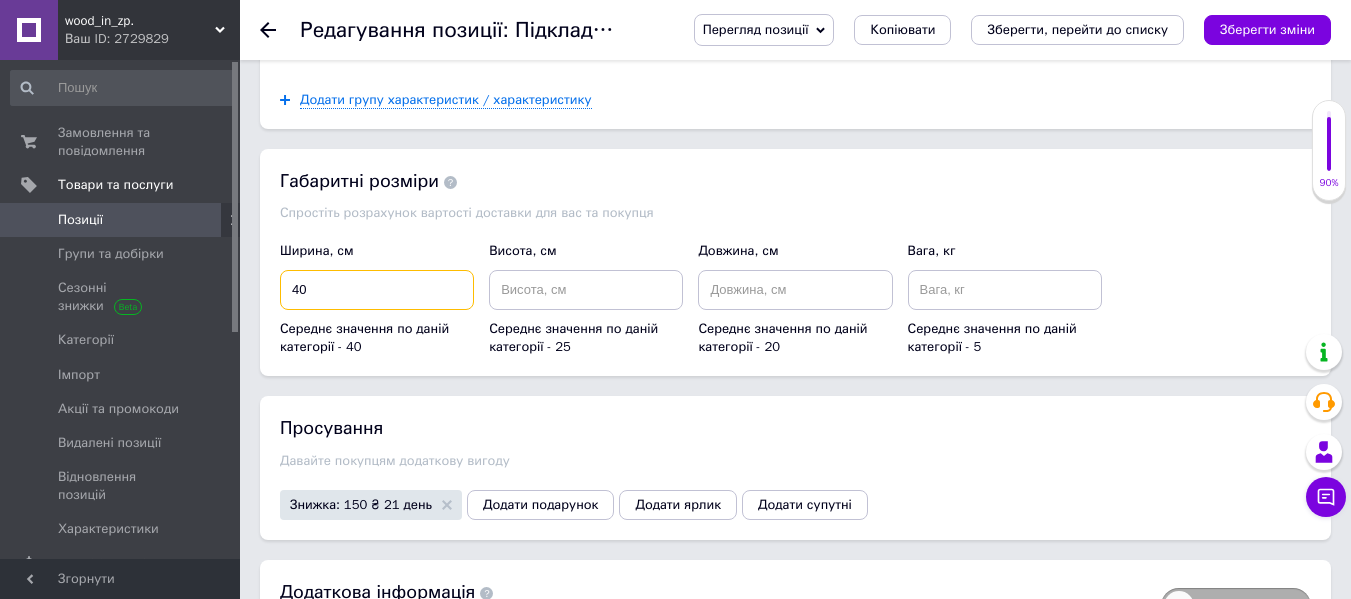 type on "40" 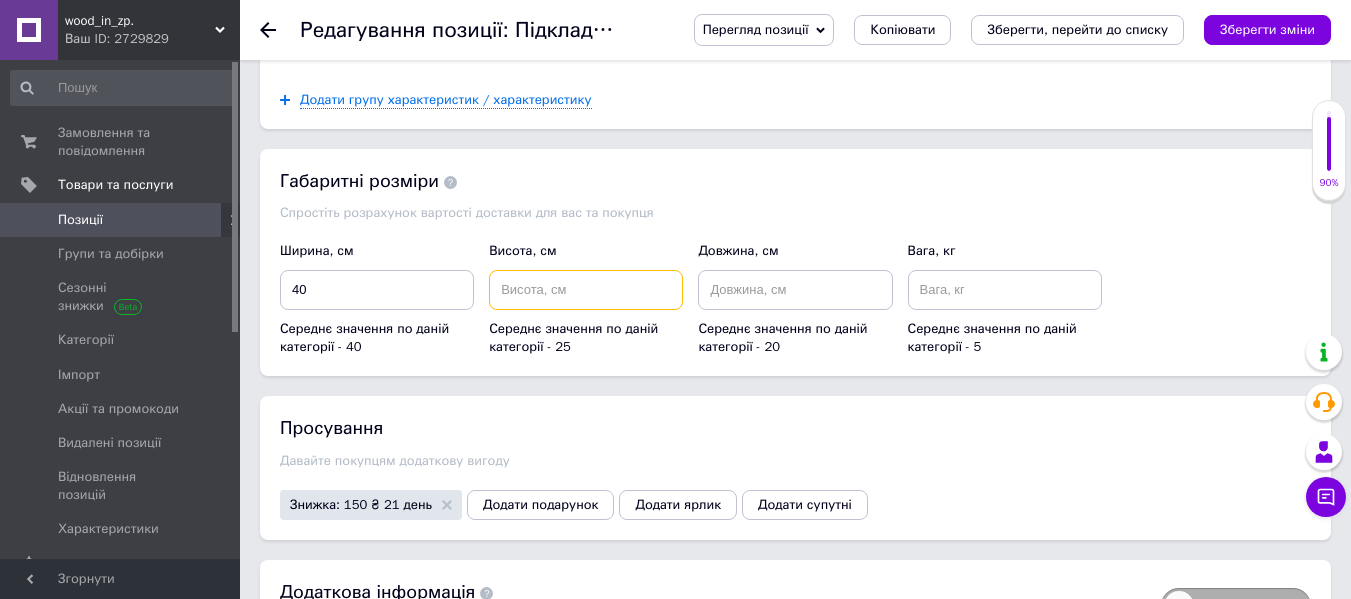 click at bounding box center [586, 290] 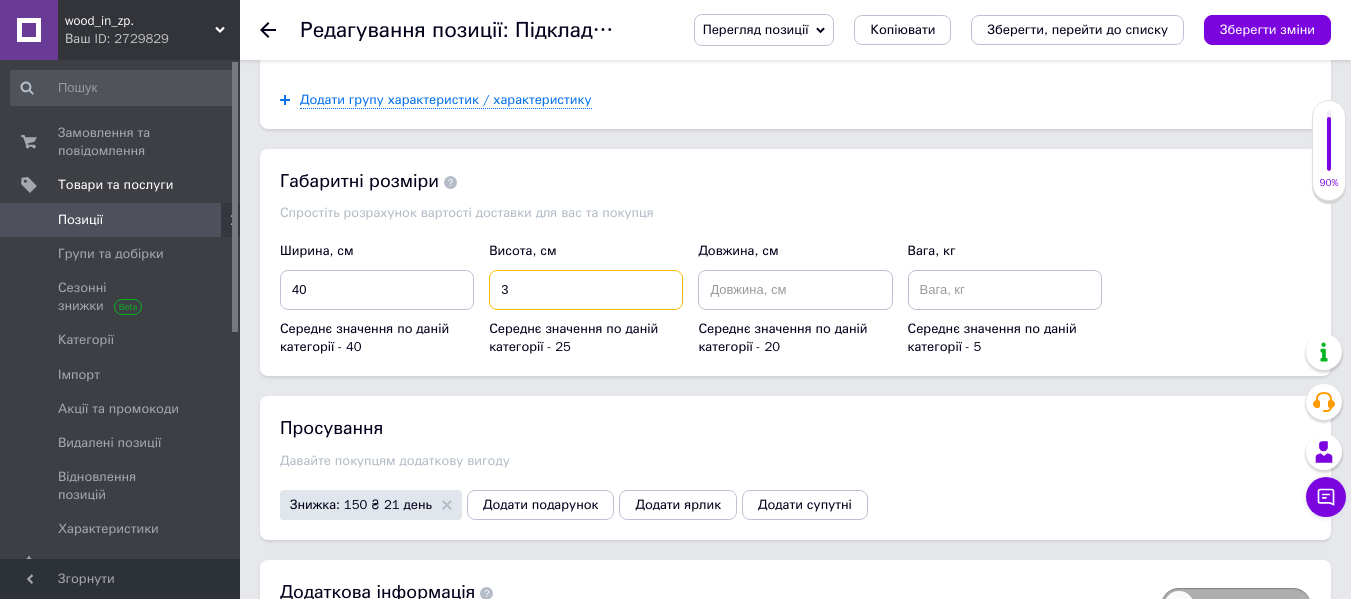 type on "3" 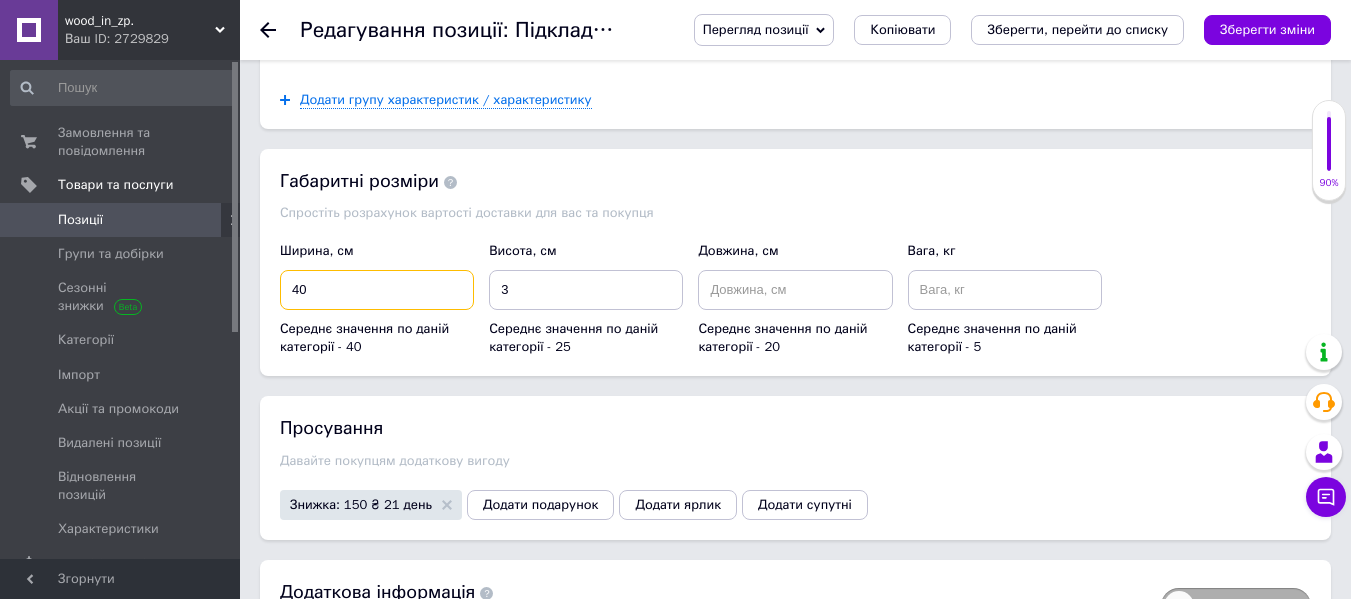 click on "40" at bounding box center [377, 290] 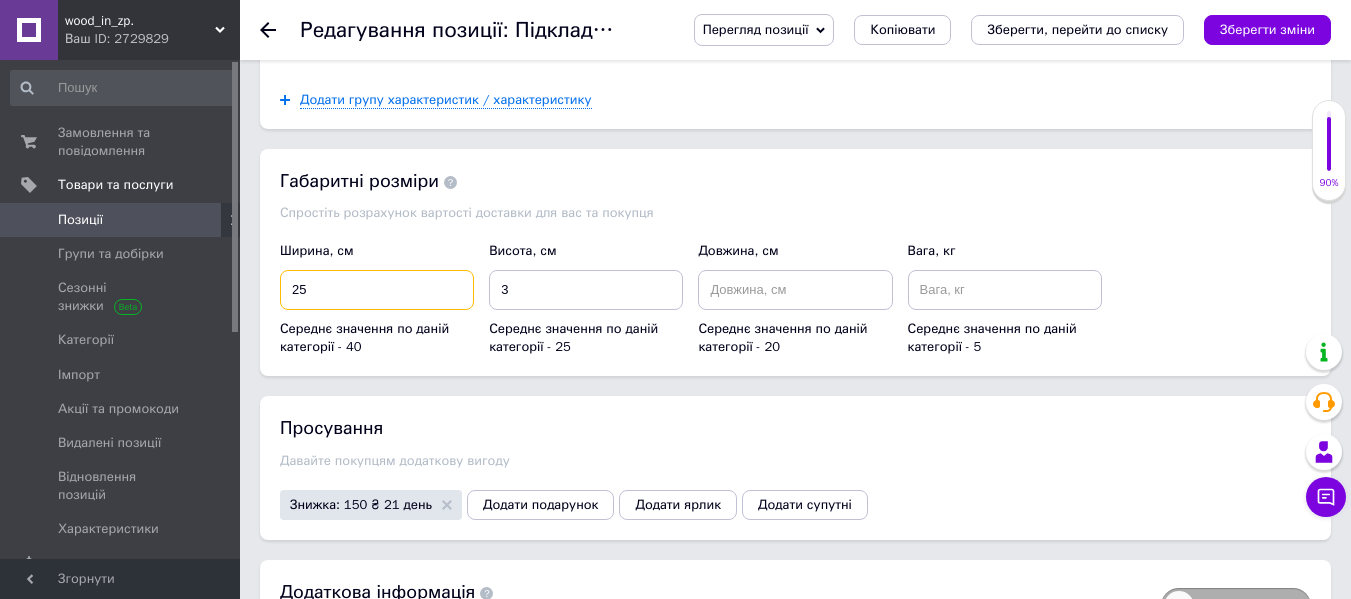 type on "25" 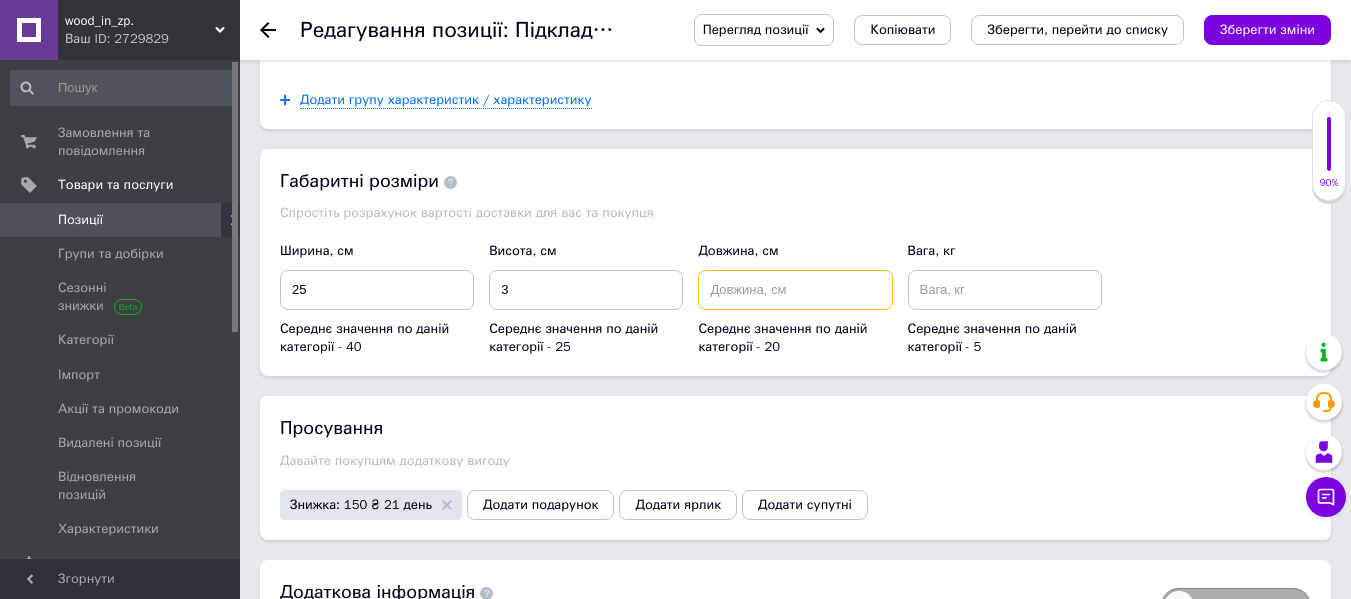 click at bounding box center [795, 290] 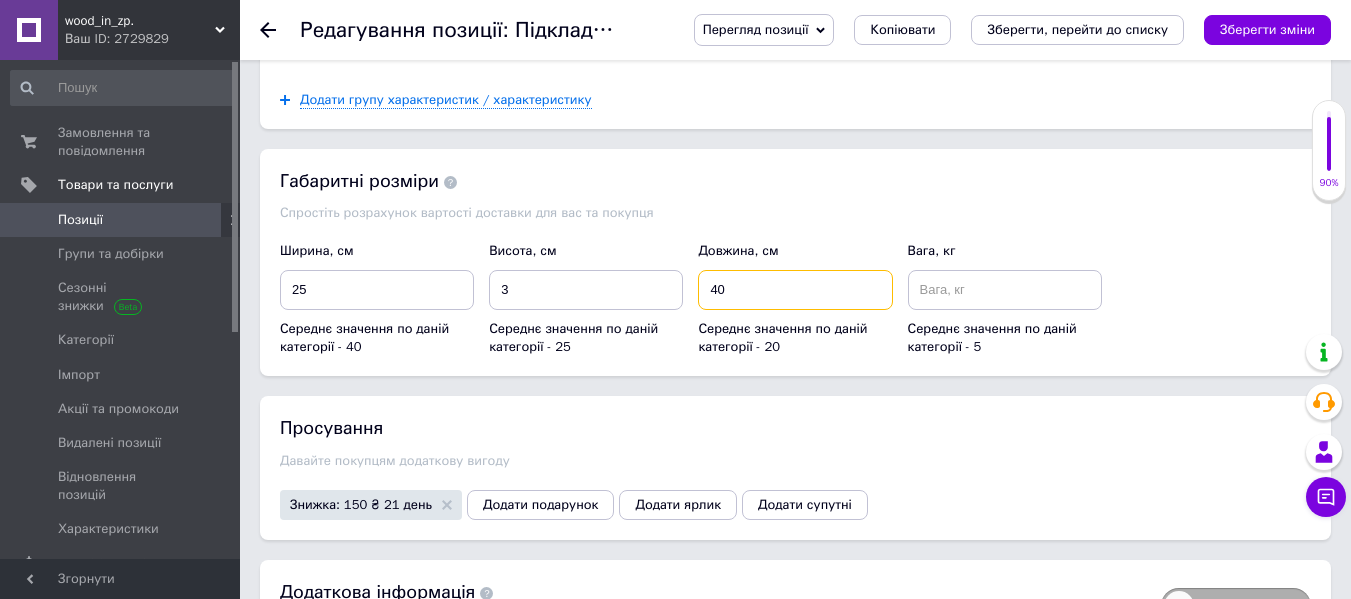 type on "40" 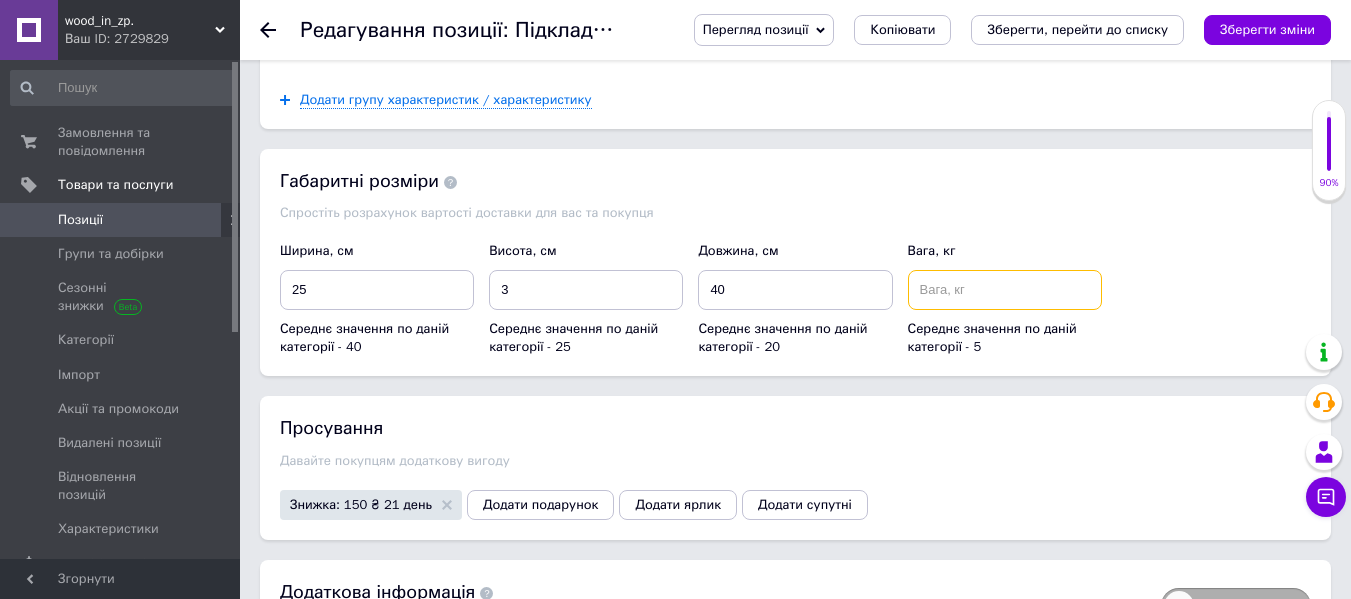 click at bounding box center (1005, 290) 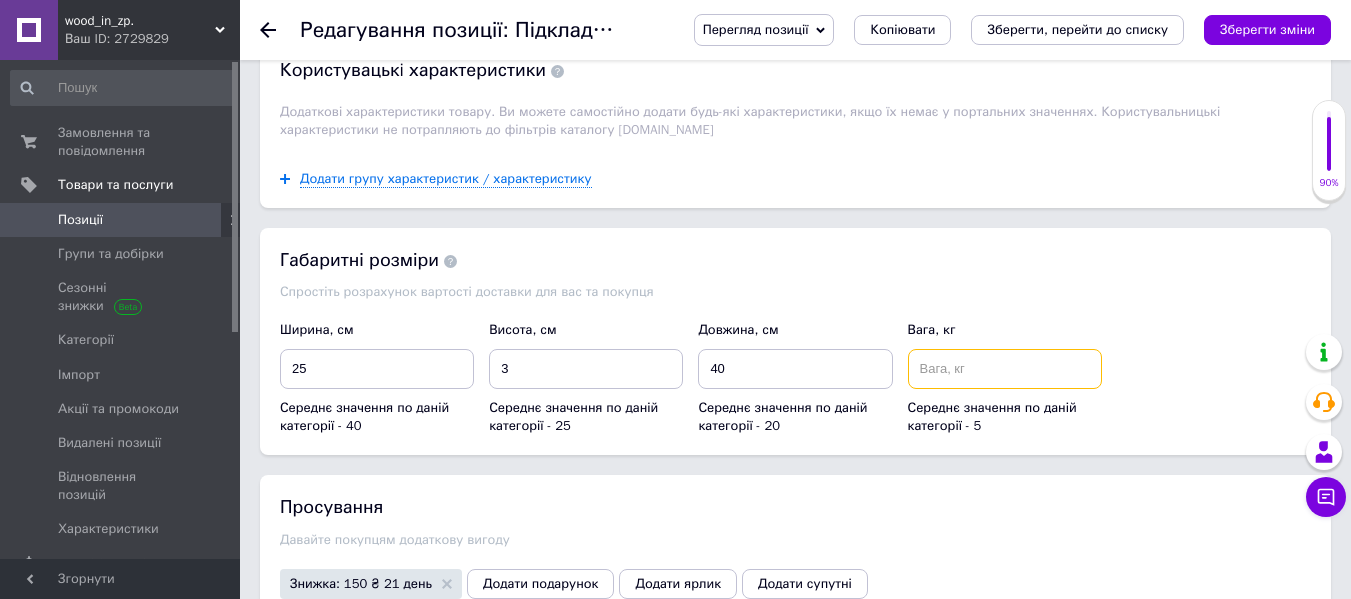 scroll, scrollTop: 2013, scrollLeft: 0, axis: vertical 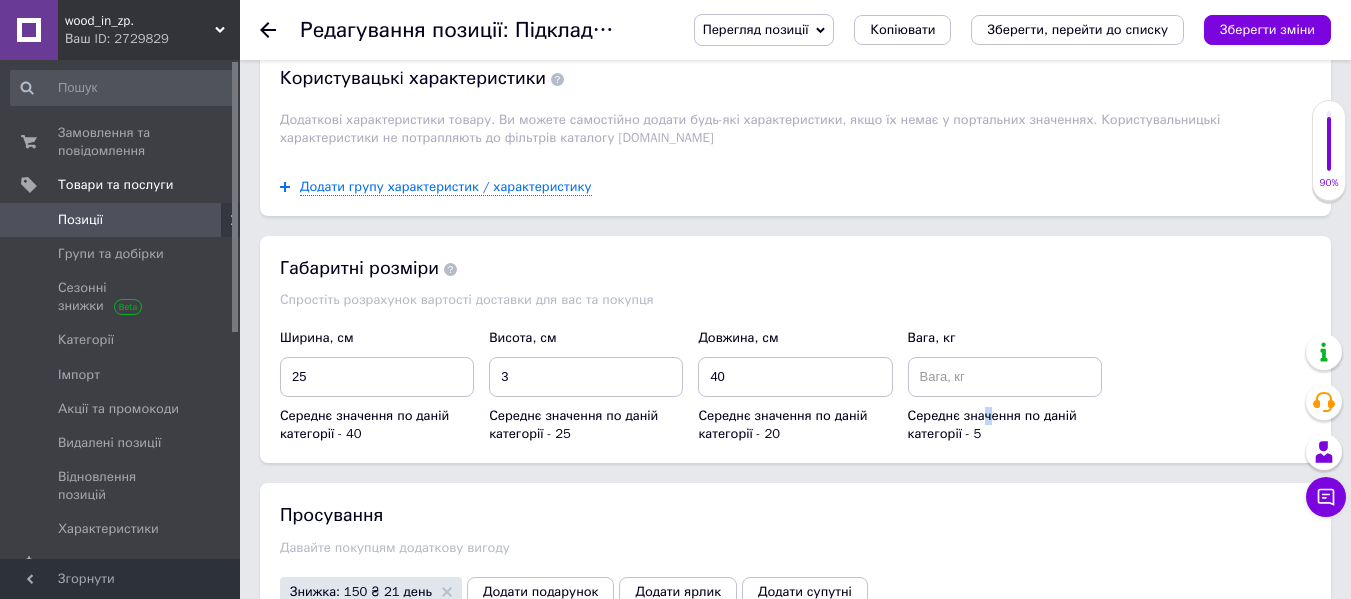drag, startPoint x: 985, startPoint y: 405, endPoint x: 1009, endPoint y: 400, distance: 24.5153 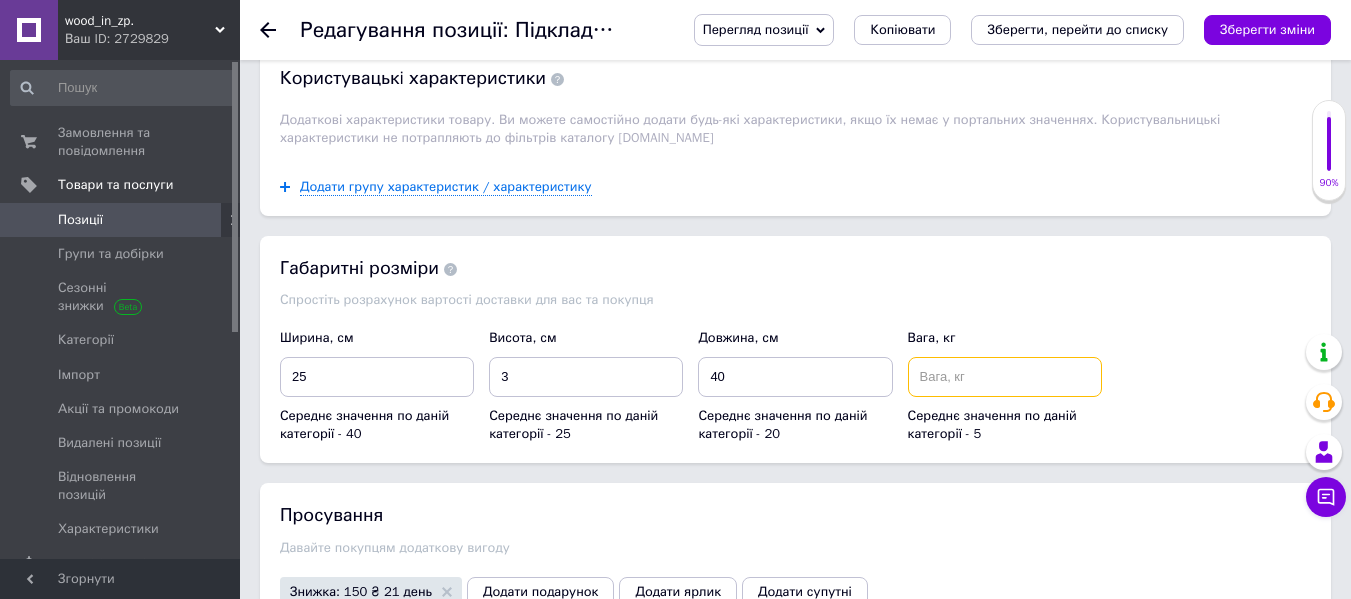 click at bounding box center (1005, 377) 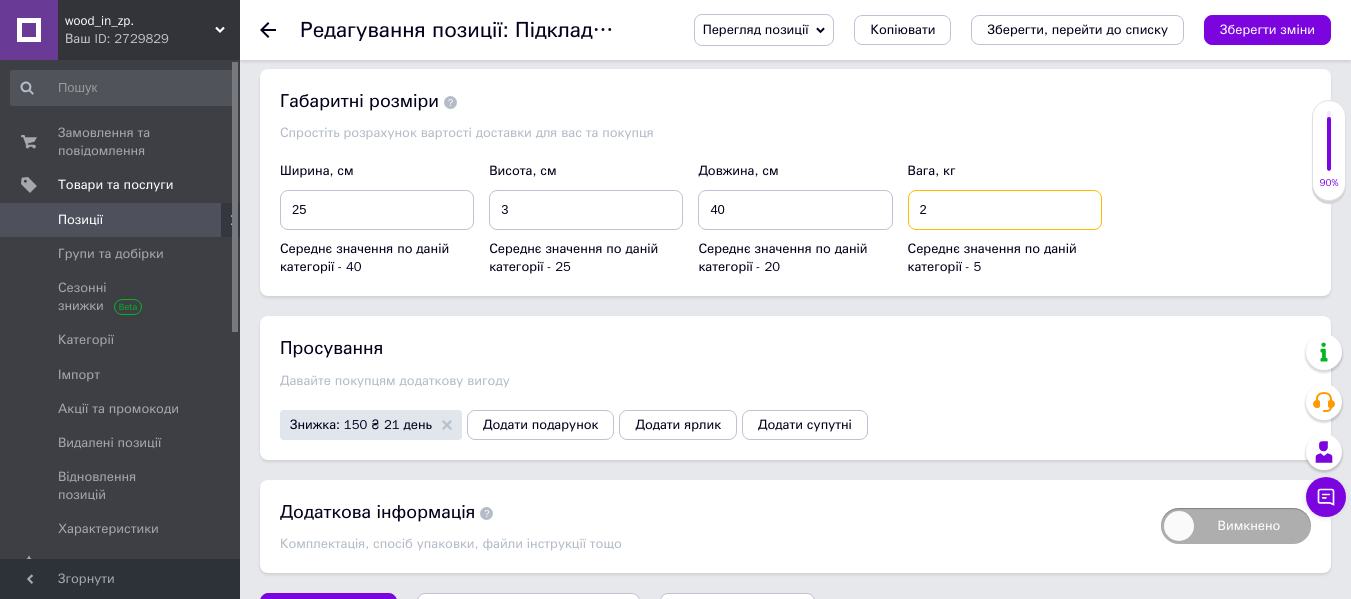 scroll, scrollTop: 2213, scrollLeft: 0, axis: vertical 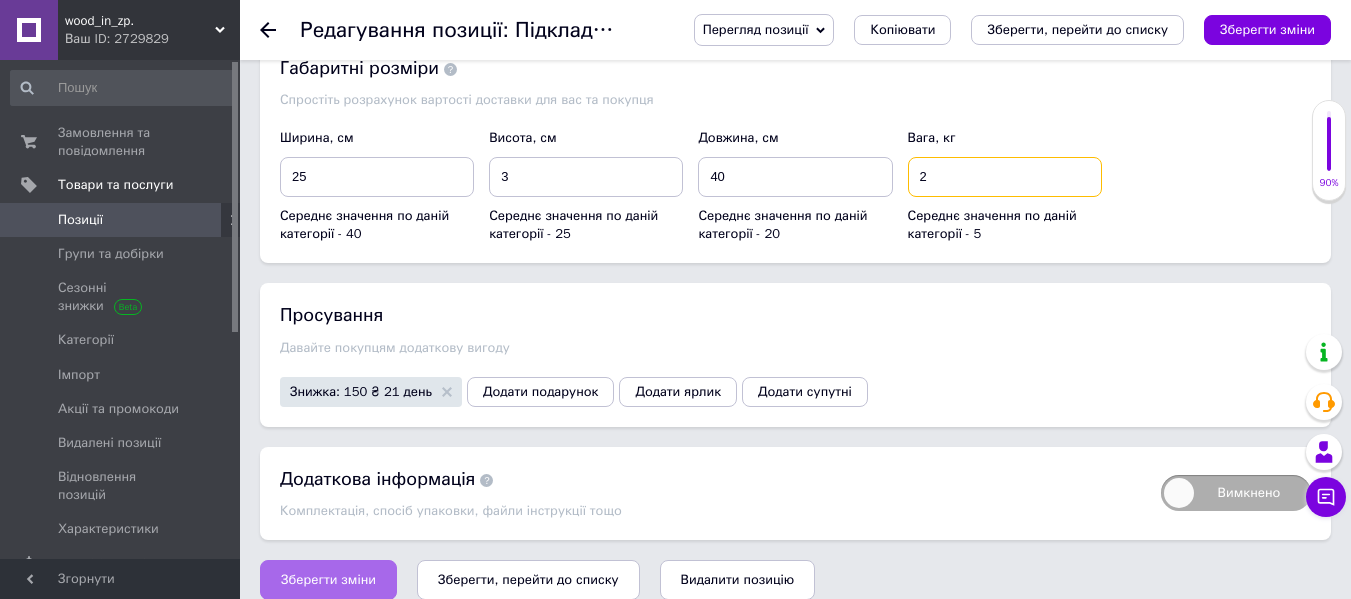 type on "2" 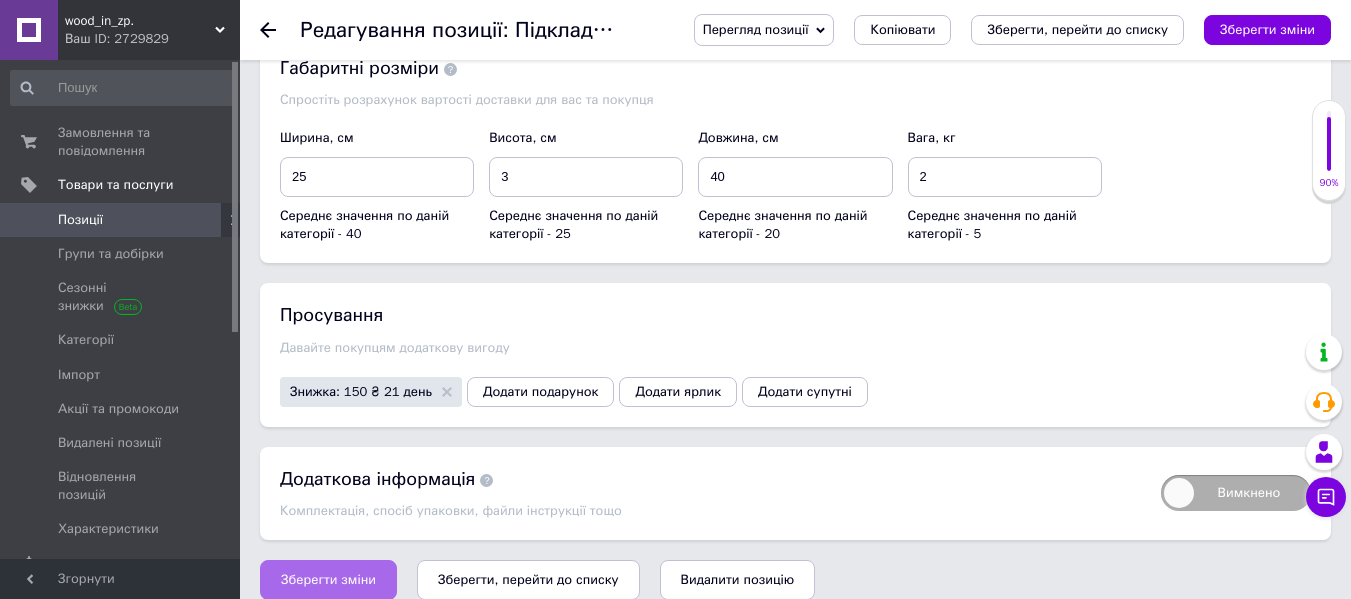 click on "Зберегти зміни" at bounding box center [328, 580] 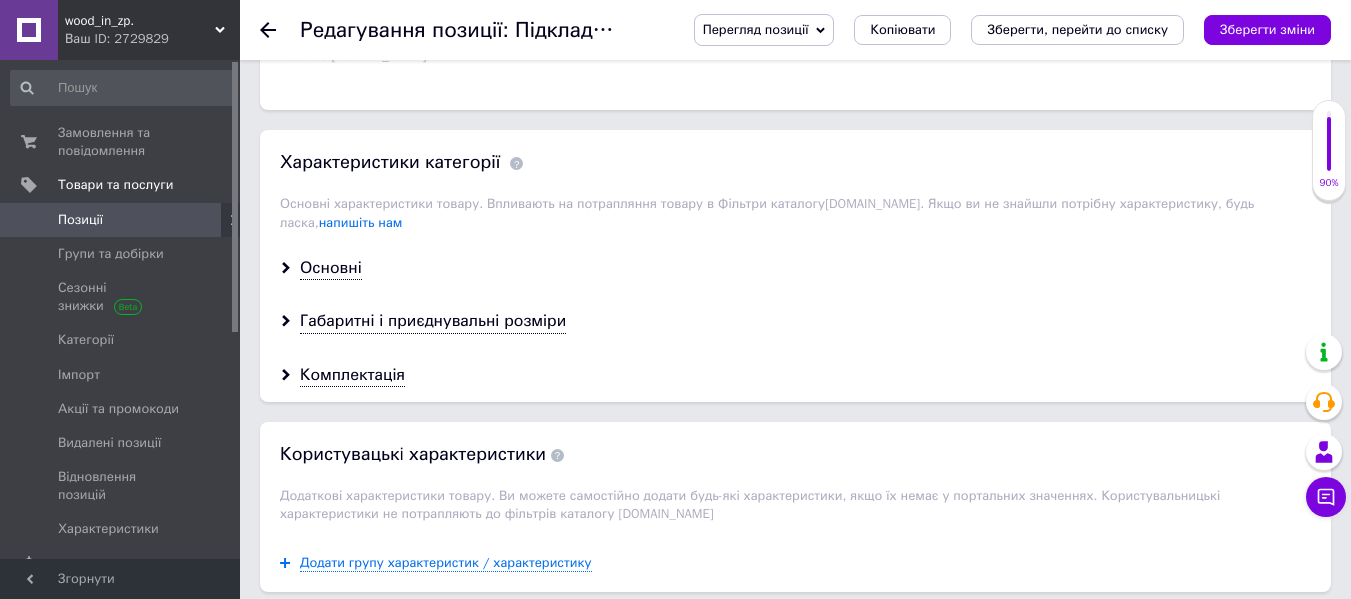 scroll, scrollTop: 1413, scrollLeft: 0, axis: vertical 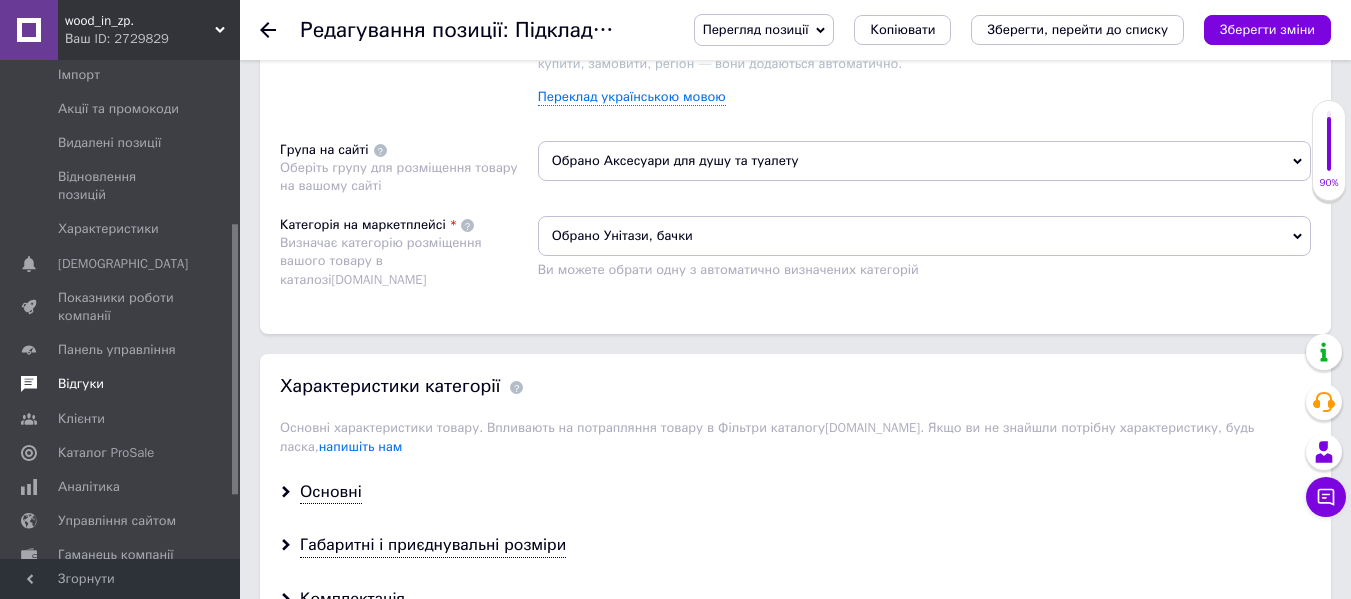 click on "Відгуки" at bounding box center [81, 384] 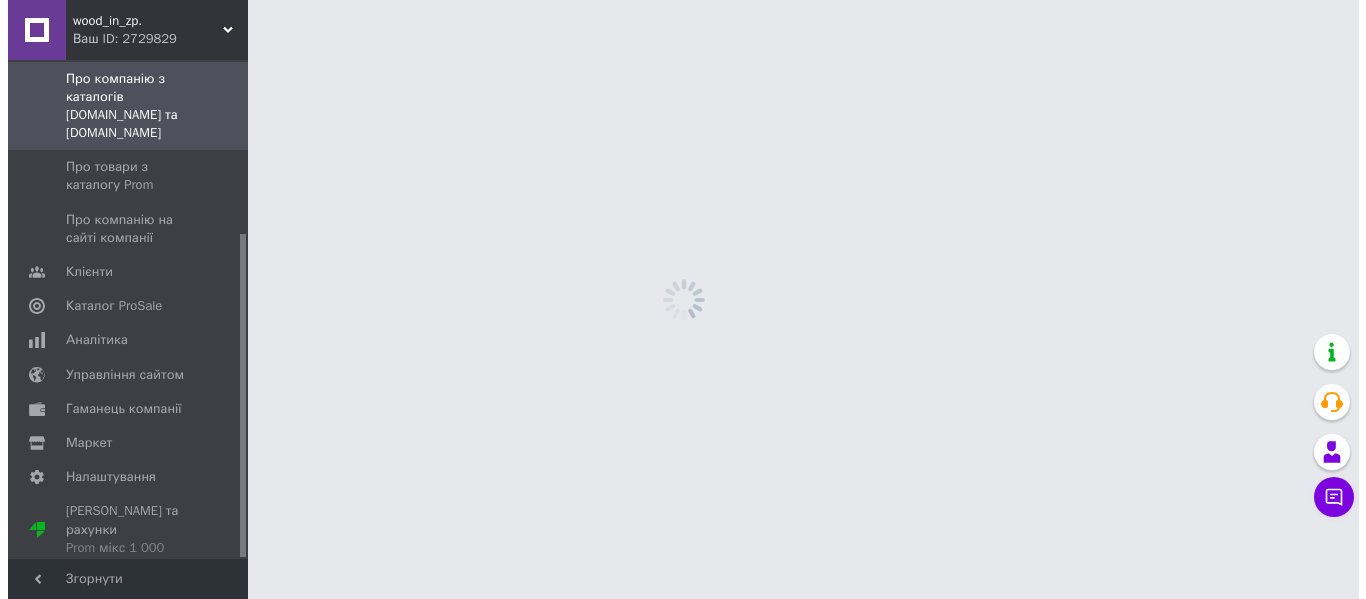 scroll, scrollTop: 0, scrollLeft: 0, axis: both 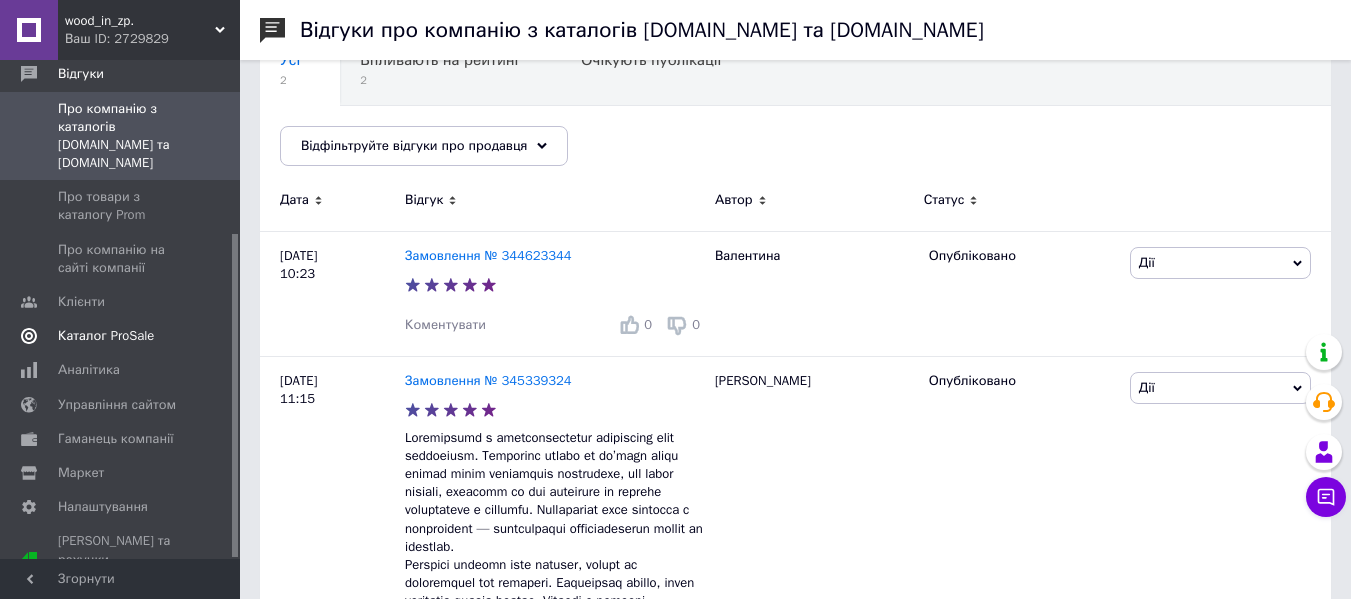 click on "Каталог ProSale" at bounding box center [106, 336] 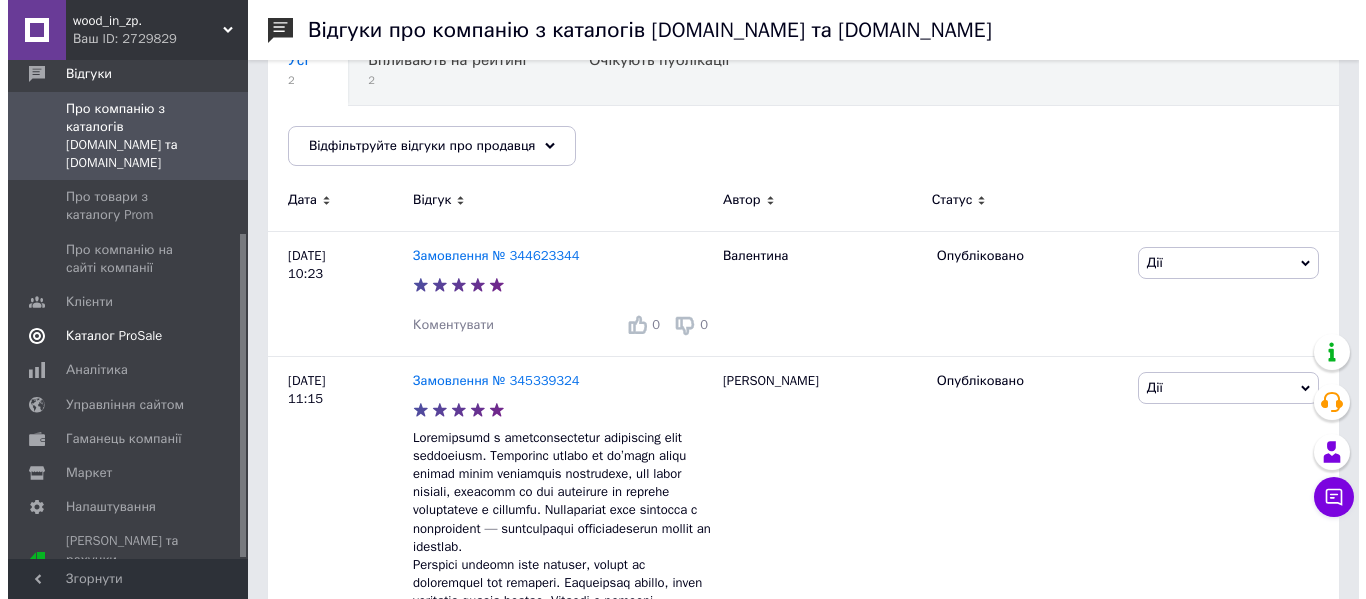 scroll, scrollTop: 0, scrollLeft: 0, axis: both 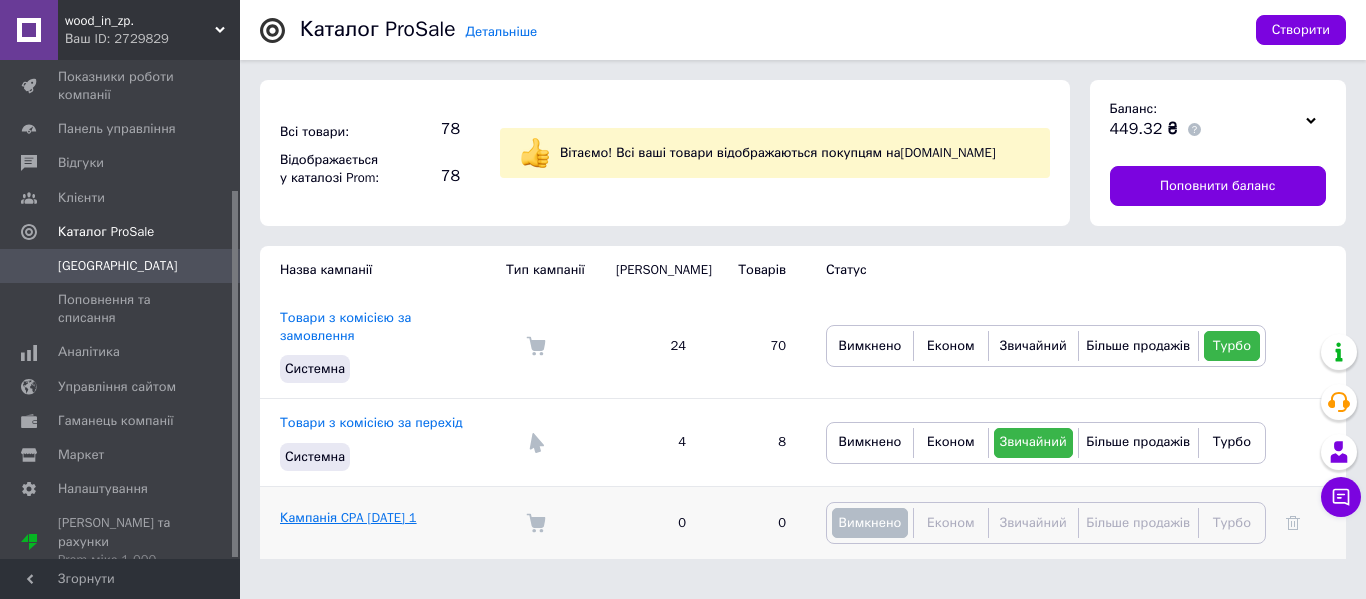 click on "Кампанія CPA 01.07.2025 1" at bounding box center [348, 517] 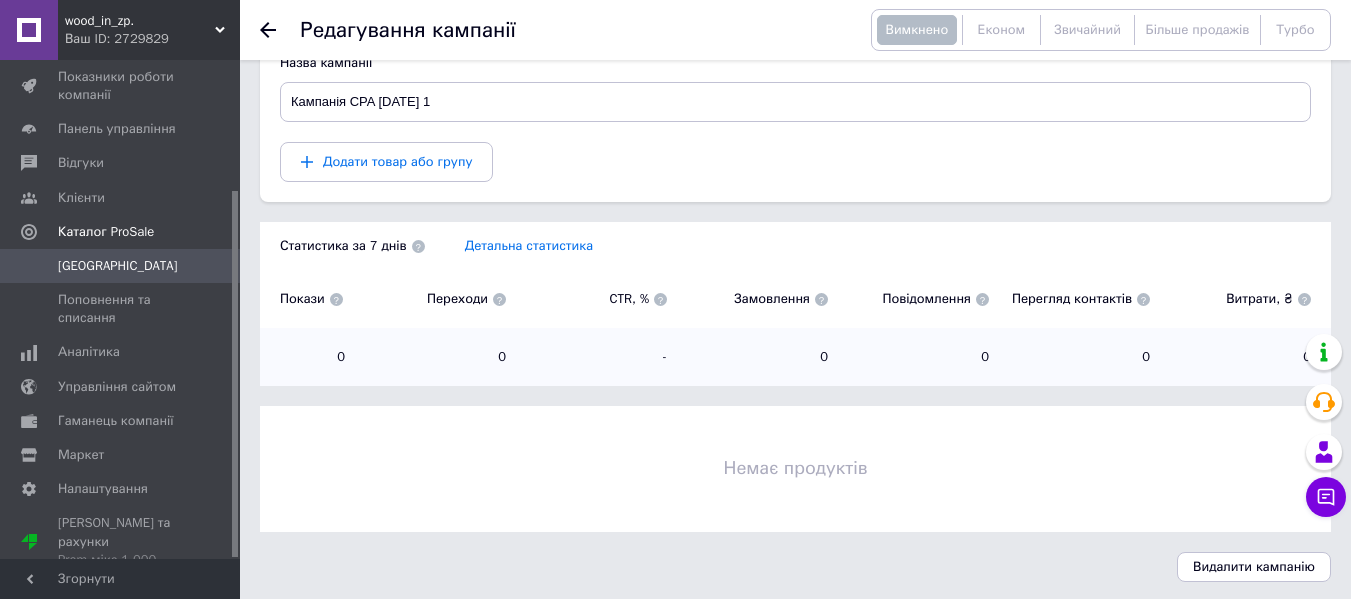 scroll, scrollTop: 215, scrollLeft: 0, axis: vertical 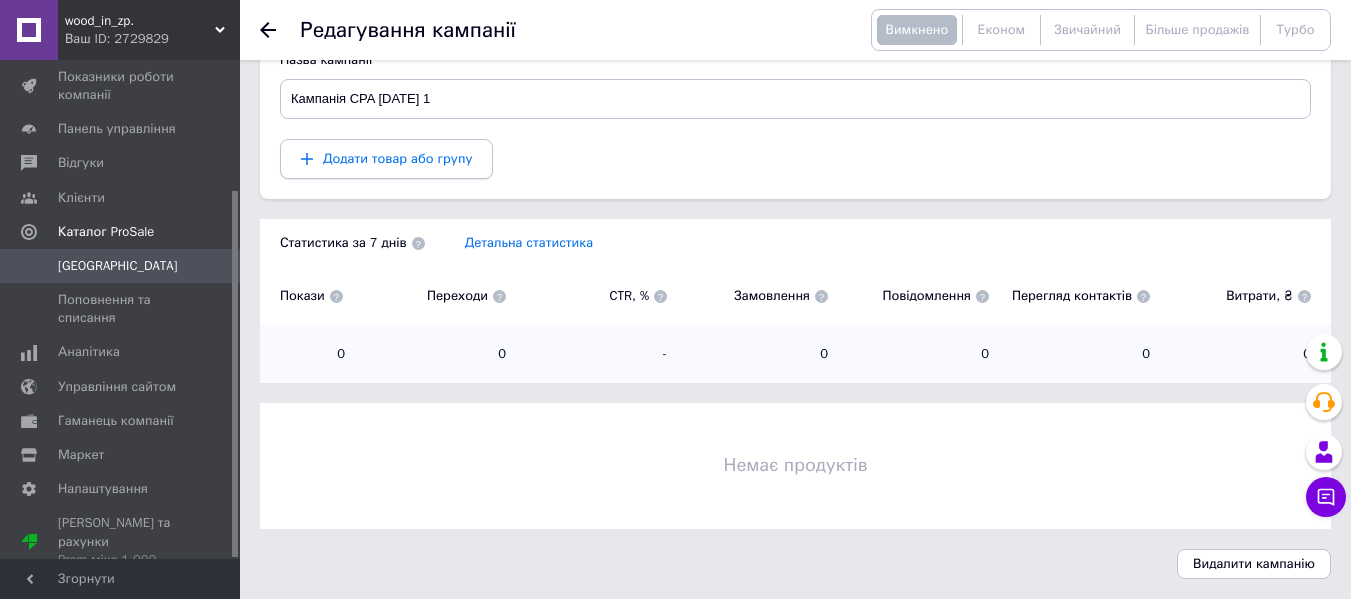 click on "Додати товар або групу" at bounding box center [386, 159] 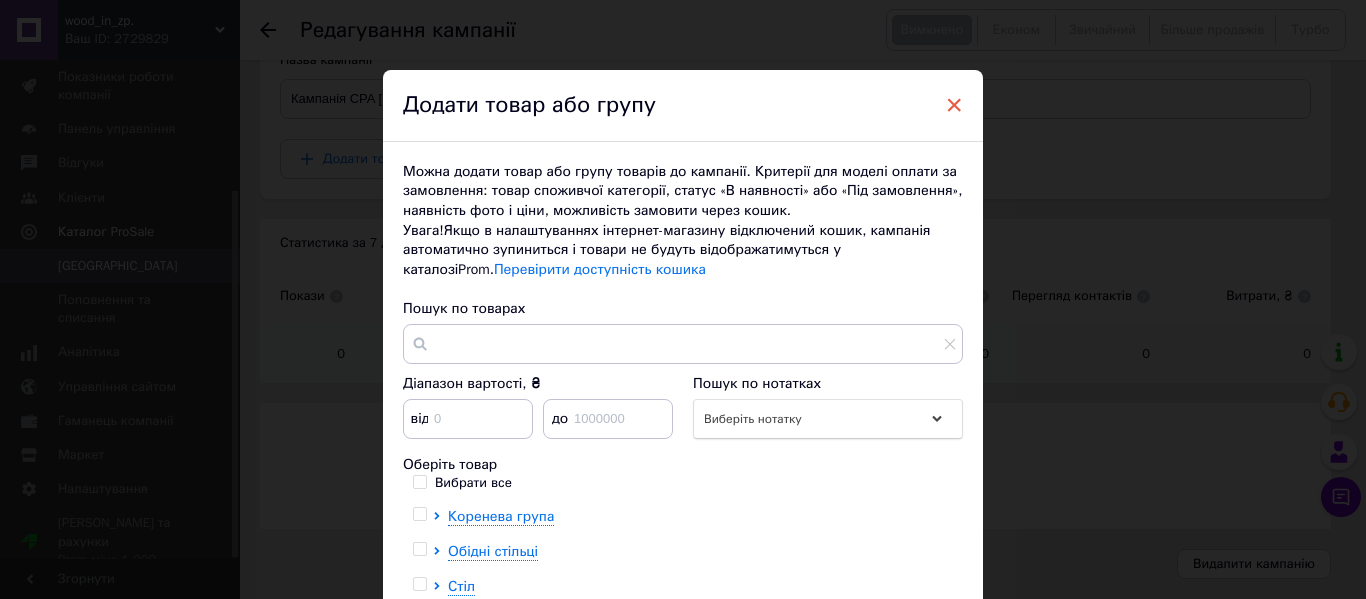 click on "×" at bounding box center (954, 105) 